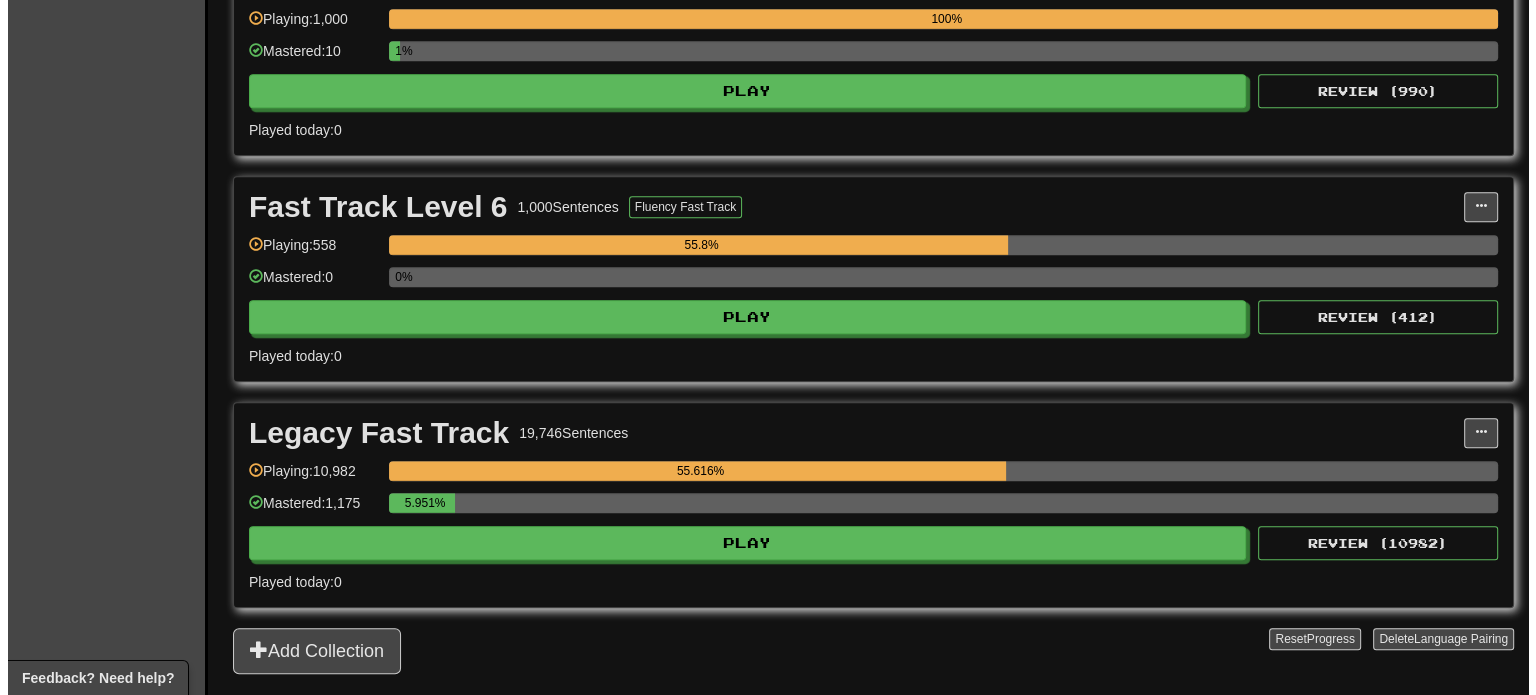 scroll, scrollTop: 1452, scrollLeft: 0, axis: vertical 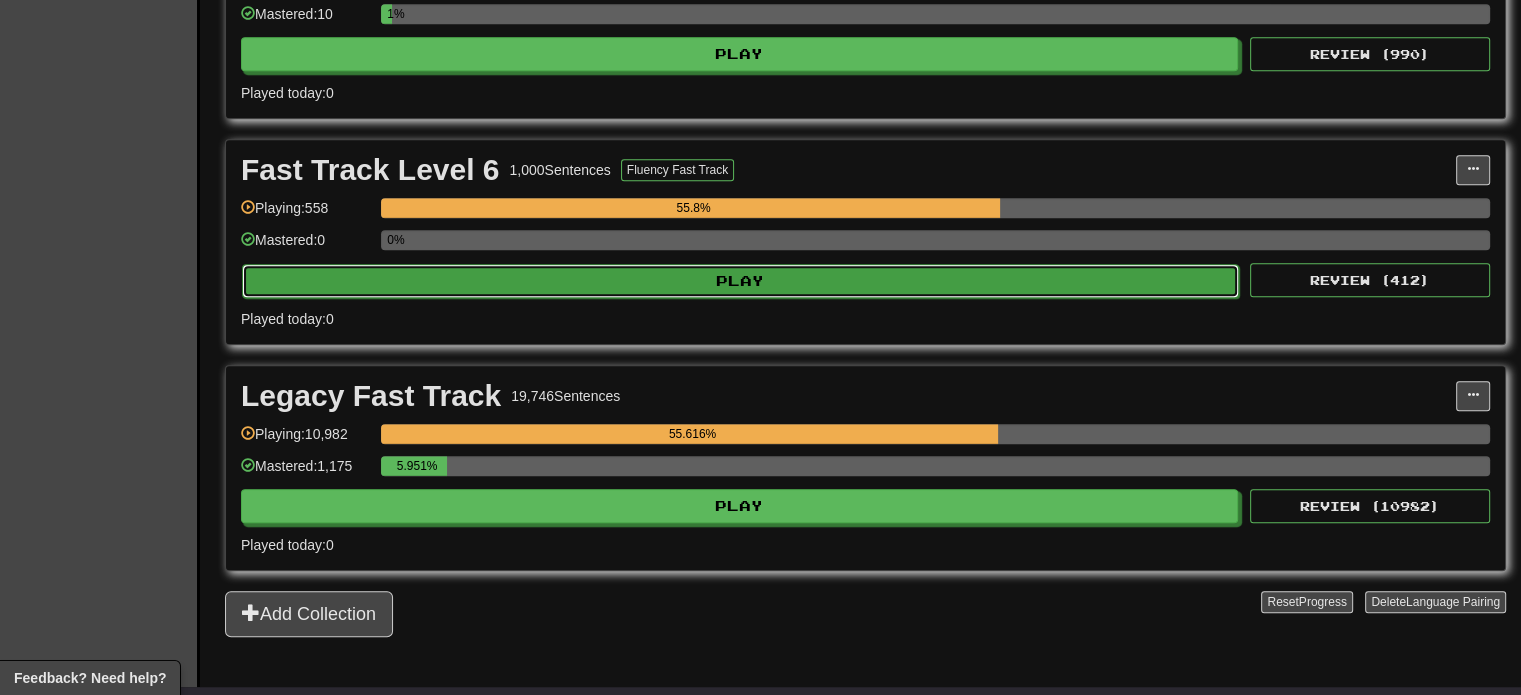 click on "Play" at bounding box center [740, 281] 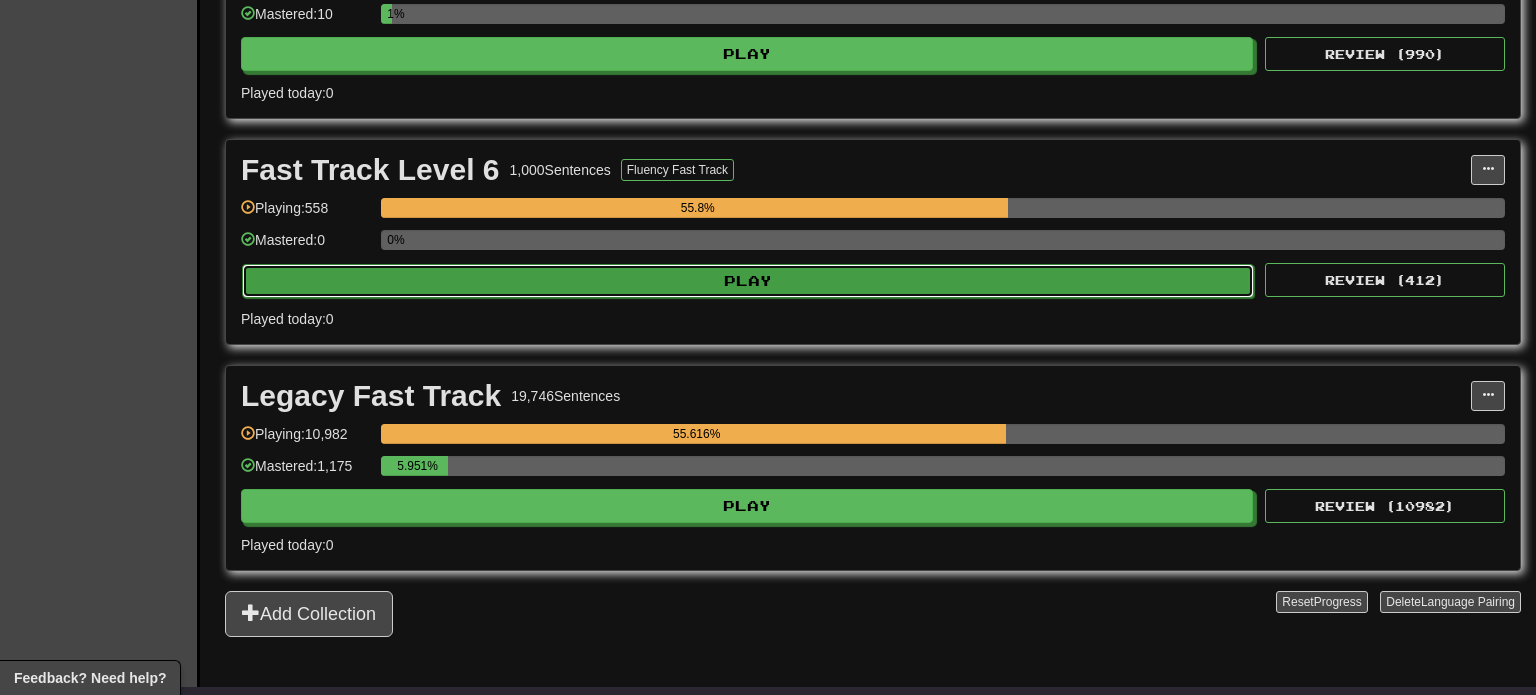 select on "**" 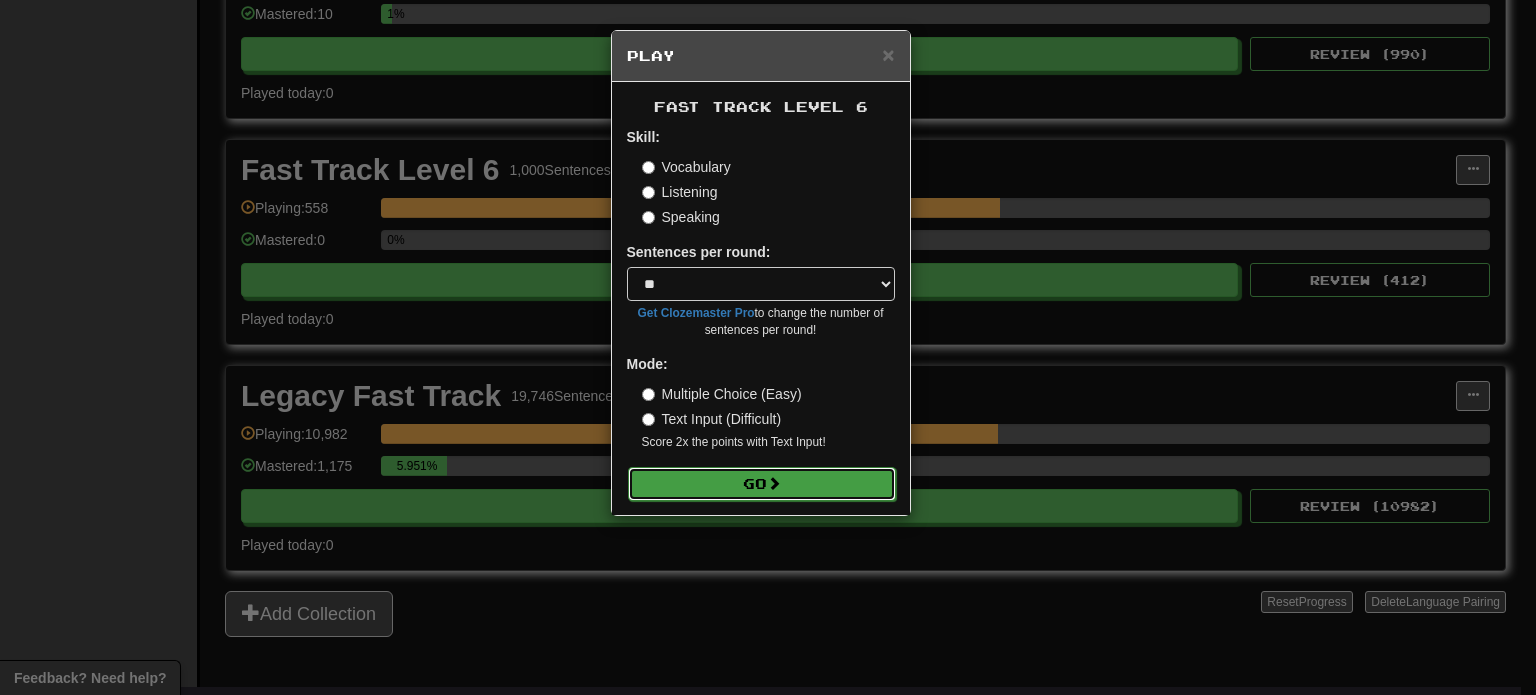 click on "Go" at bounding box center (762, 484) 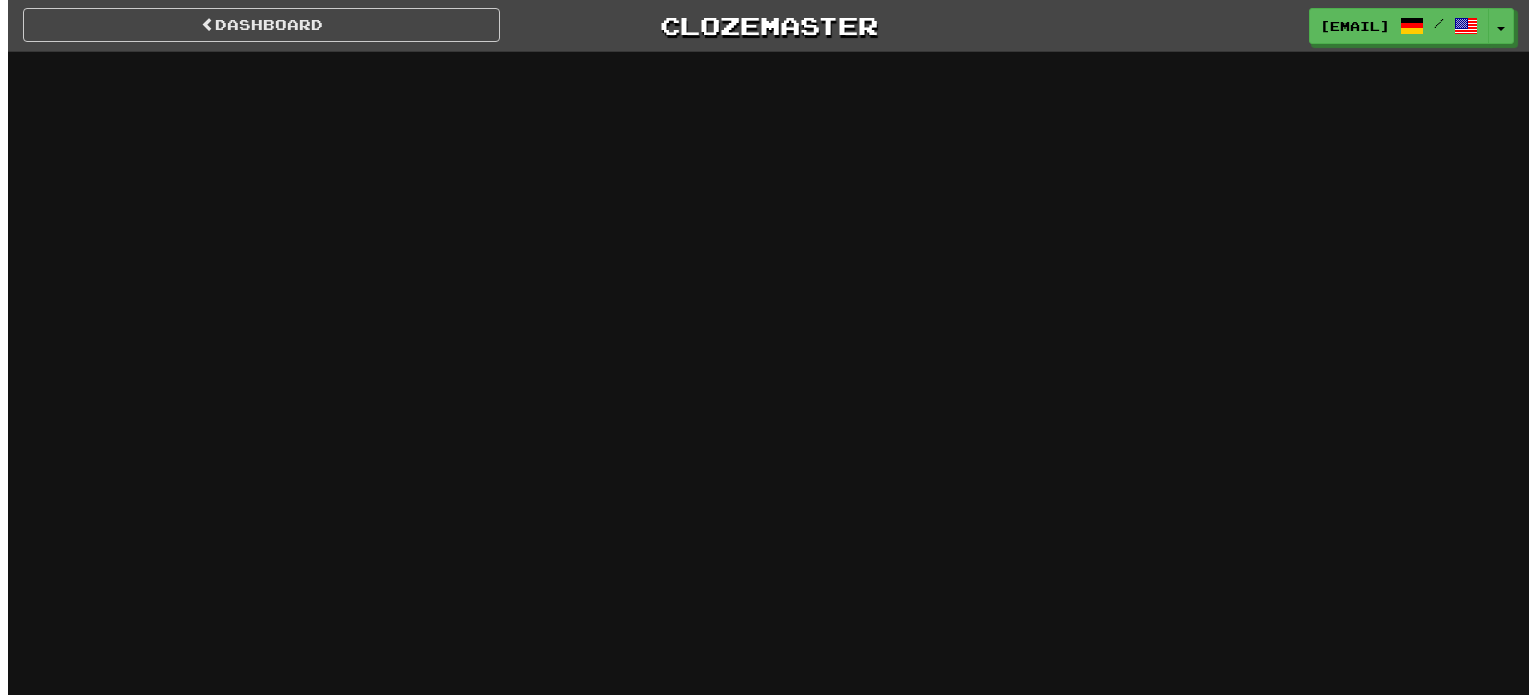 scroll, scrollTop: 0, scrollLeft: 0, axis: both 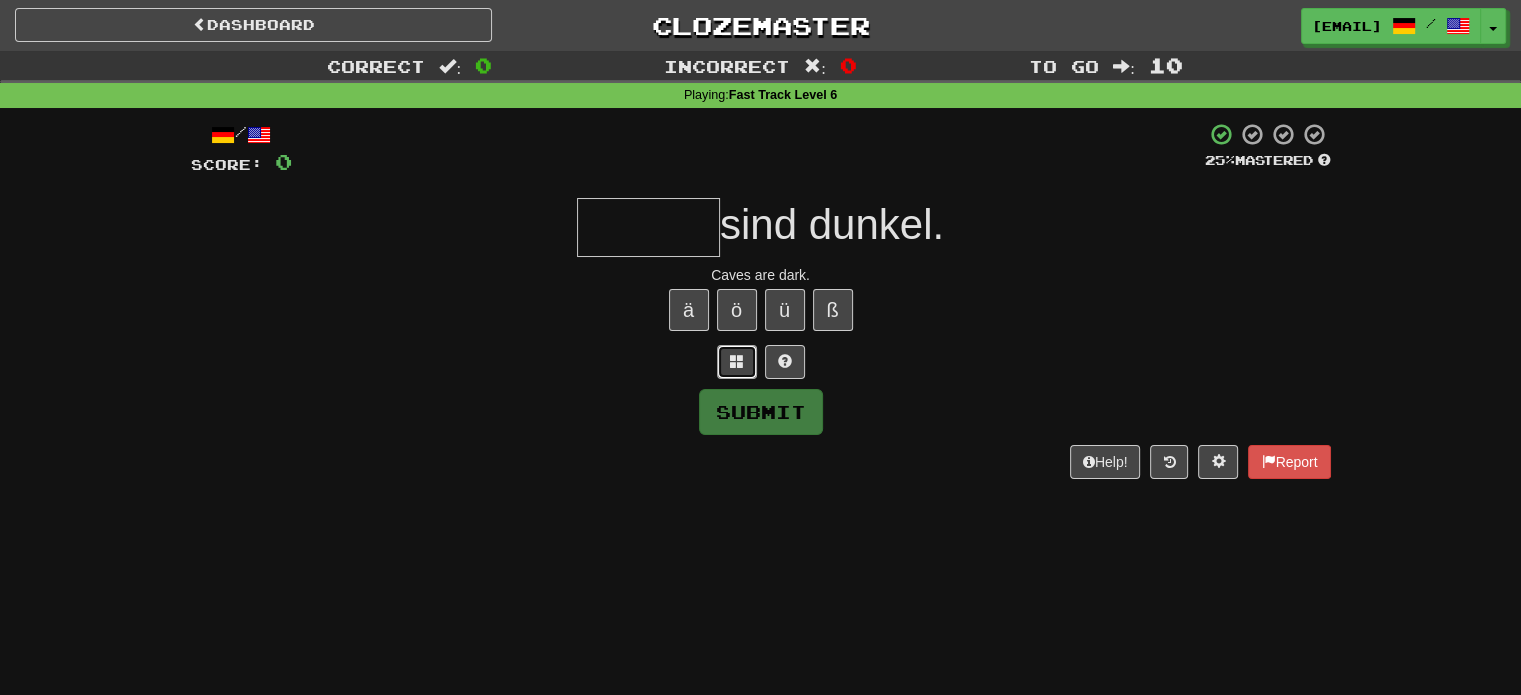 click at bounding box center (737, 362) 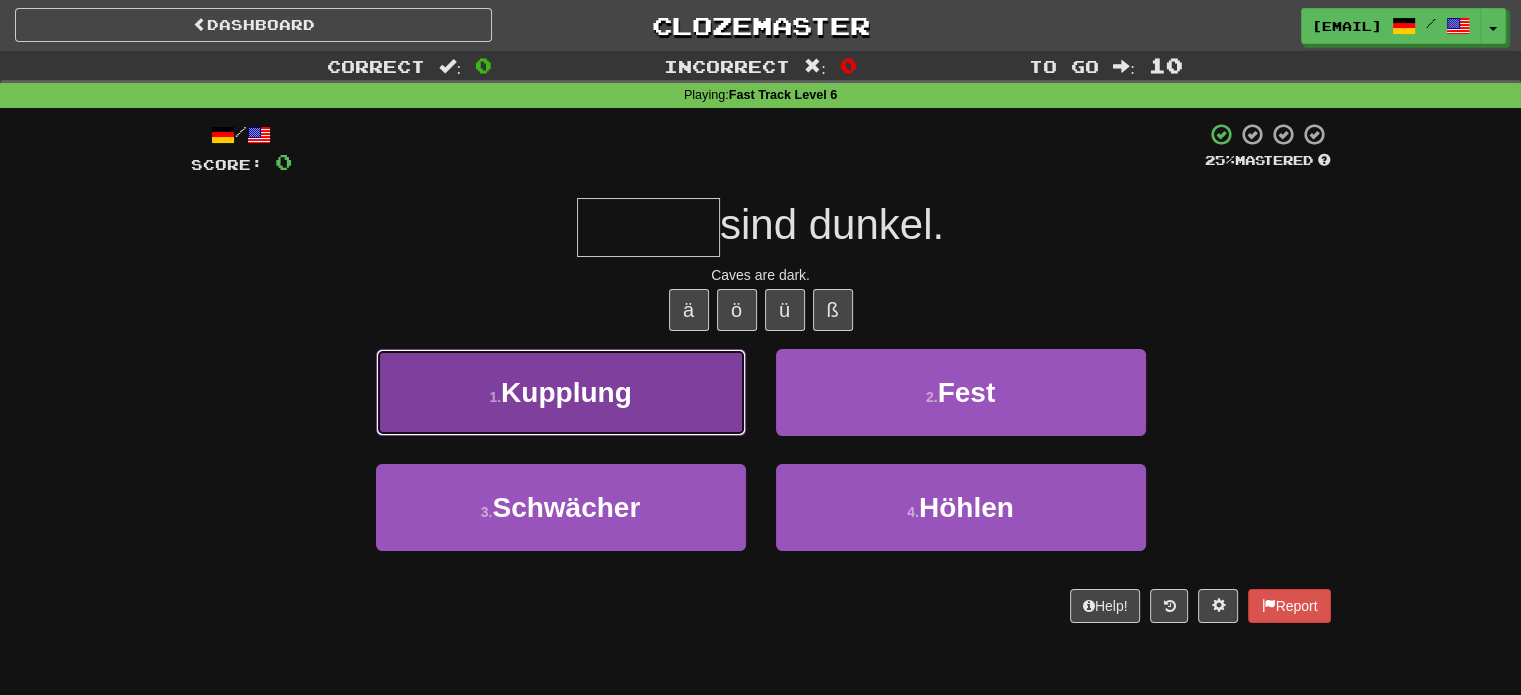 click on "1 .  Kupplung" at bounding box center (561, 392) 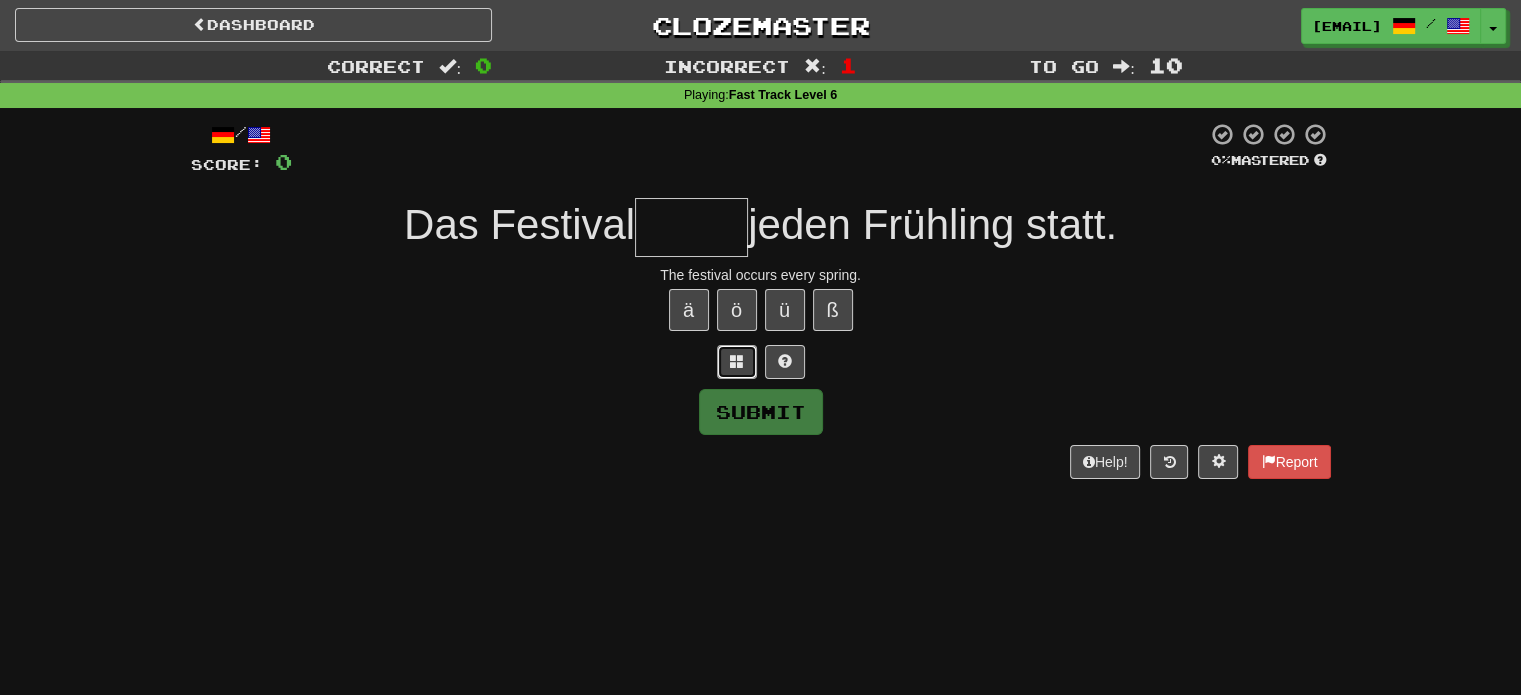 click at bounding box center [737, 361] 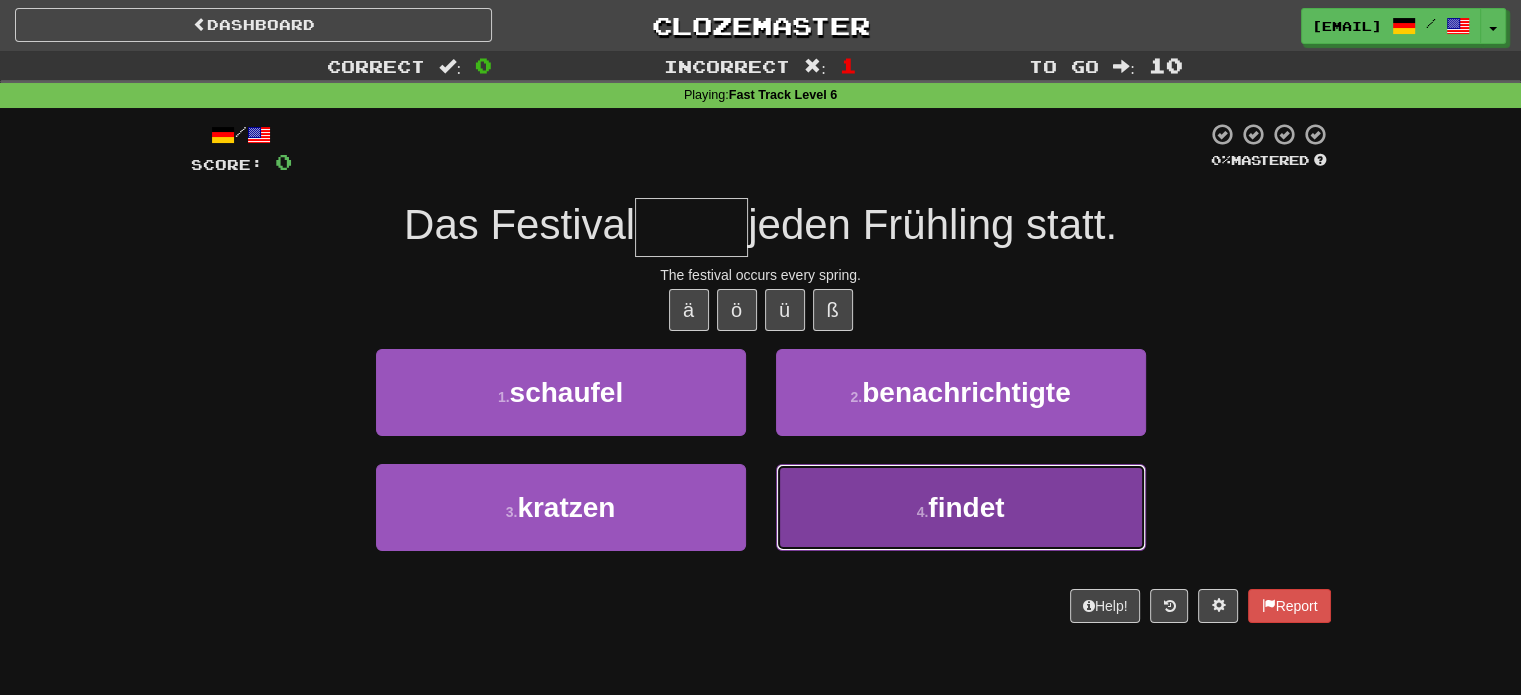 click on "4 .  findet" at bounding box center [961, 507] 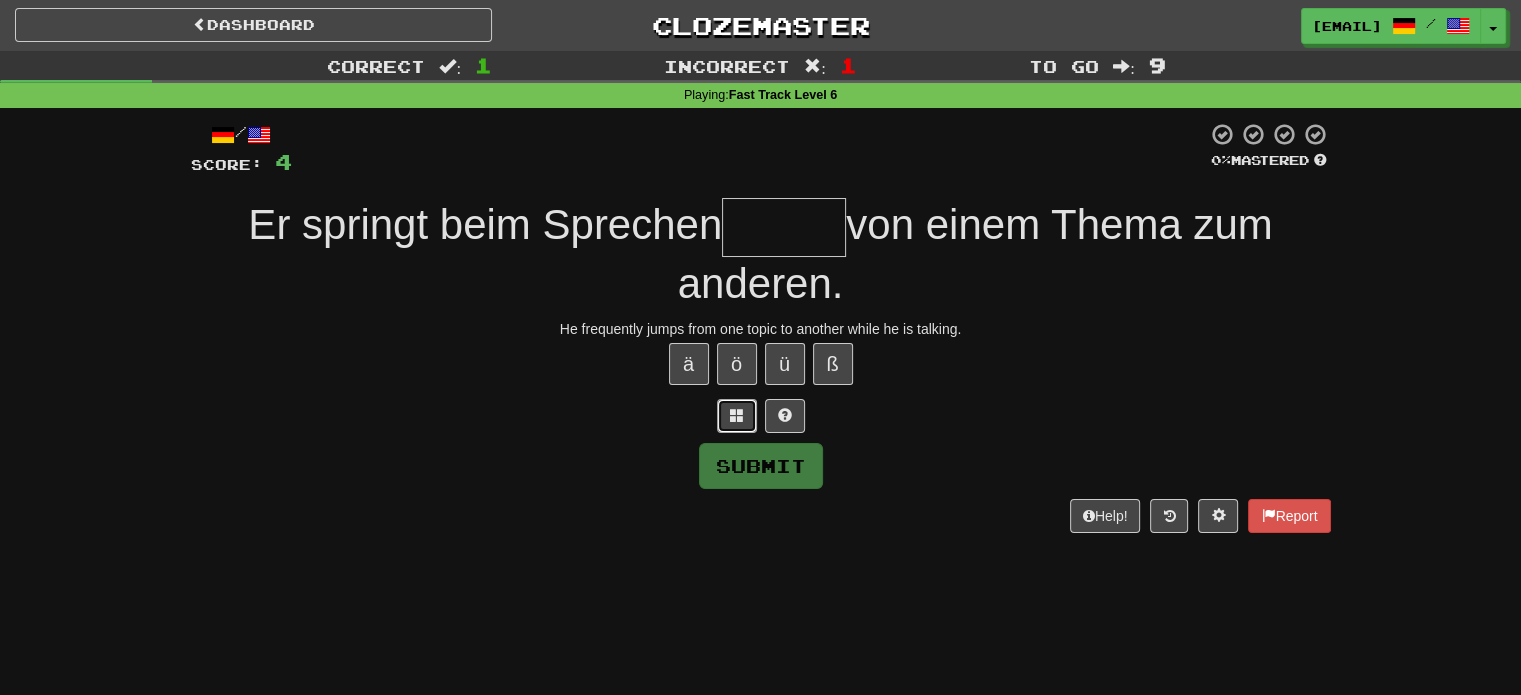 click at bounding box center [737, 416] 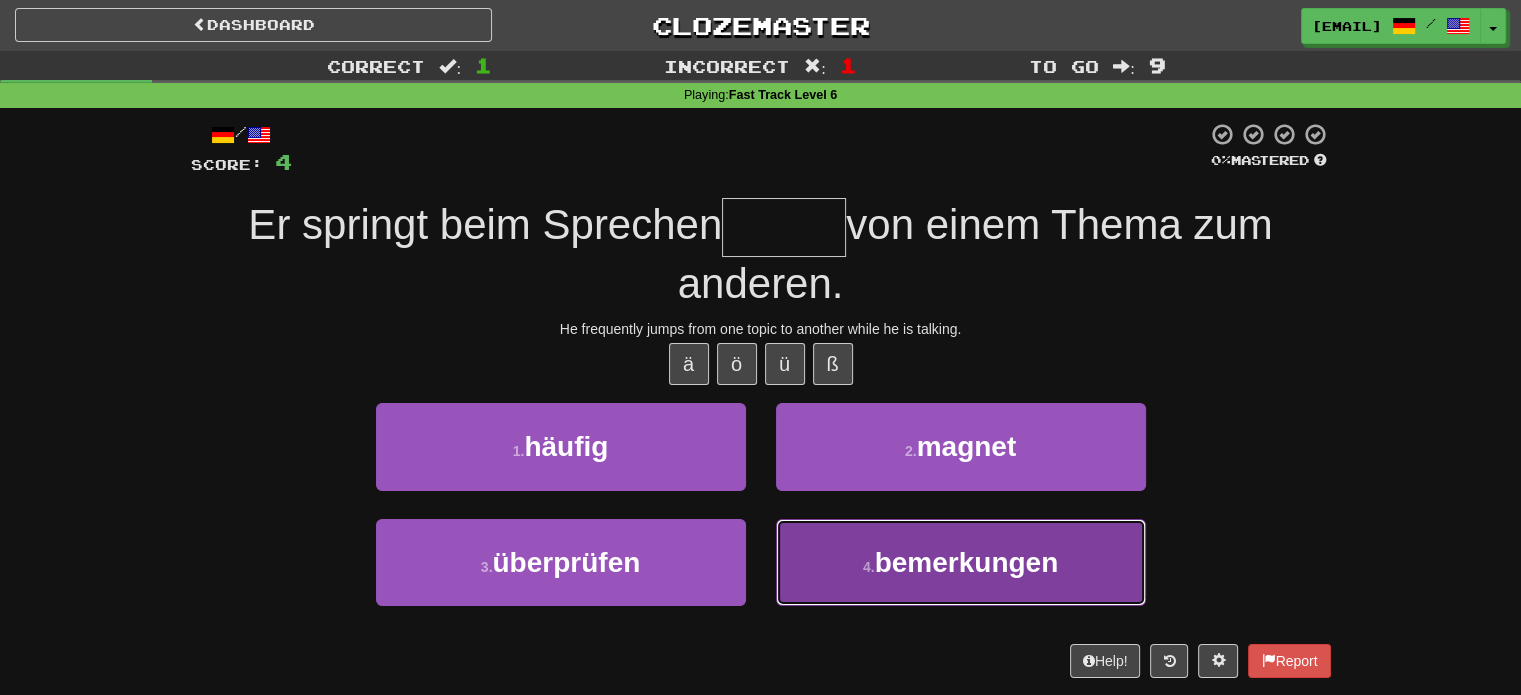 click on "4 .  bemerkungen" at bounding box center [961, 562] 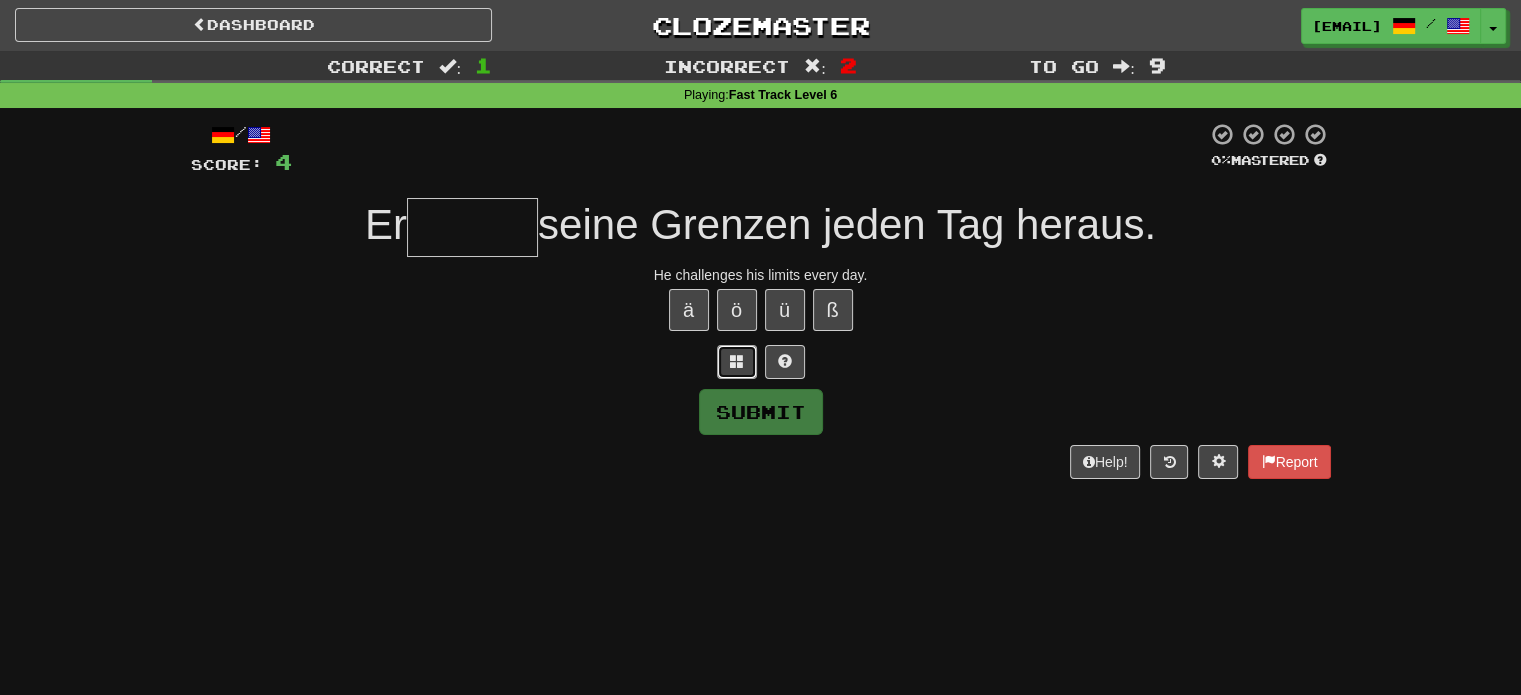 click at bounding box center [737, 362] 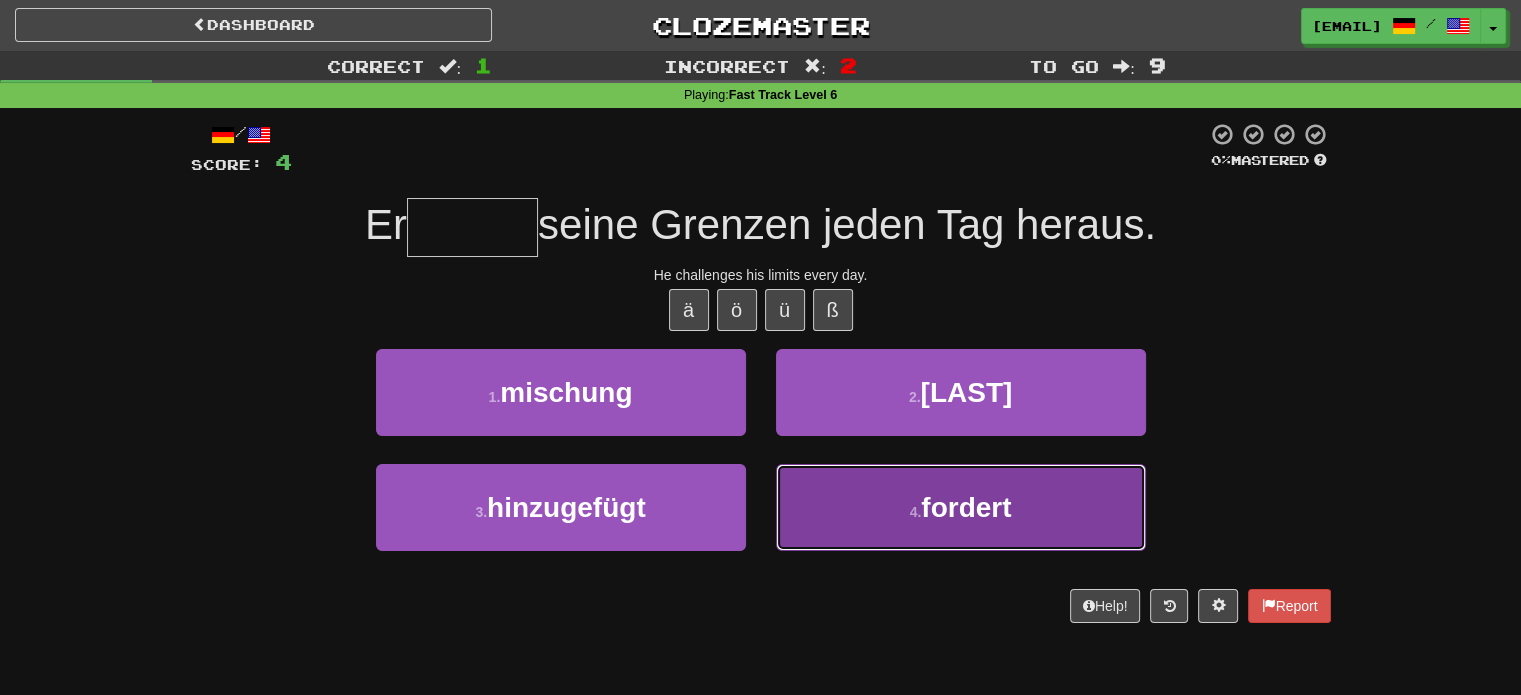 click on "4 .  fordert" at bounding box center (961, 507) 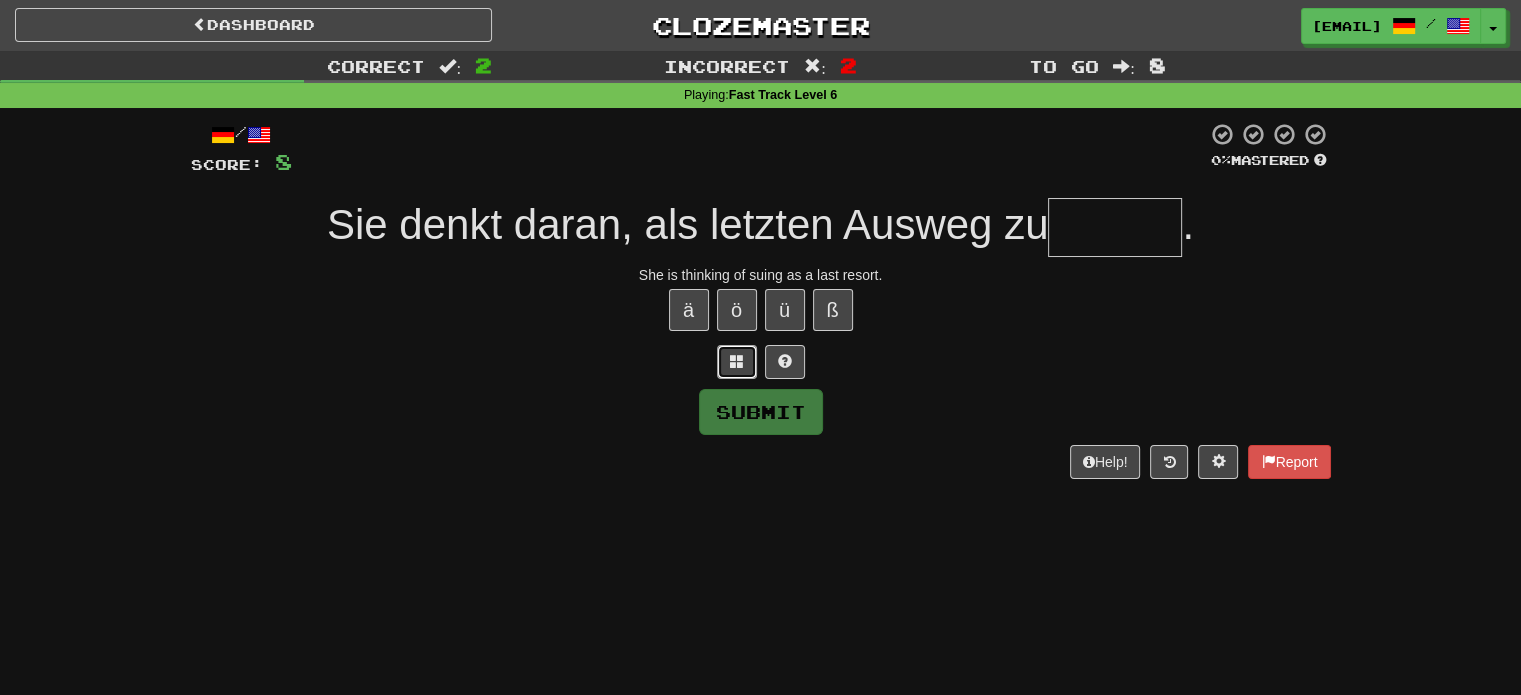 click at bounding box center [737, 361] 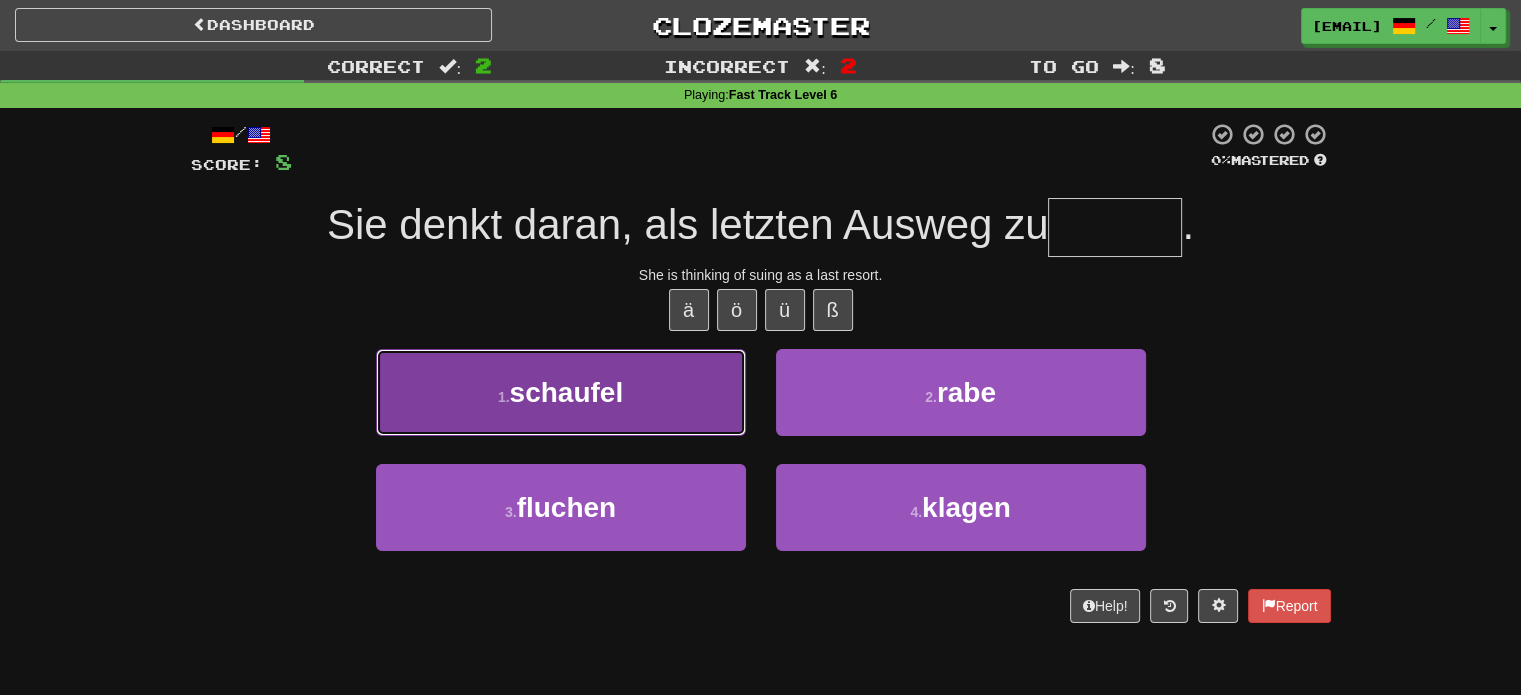 click on "1 .  schaufel" at bounding box center [561, 392] 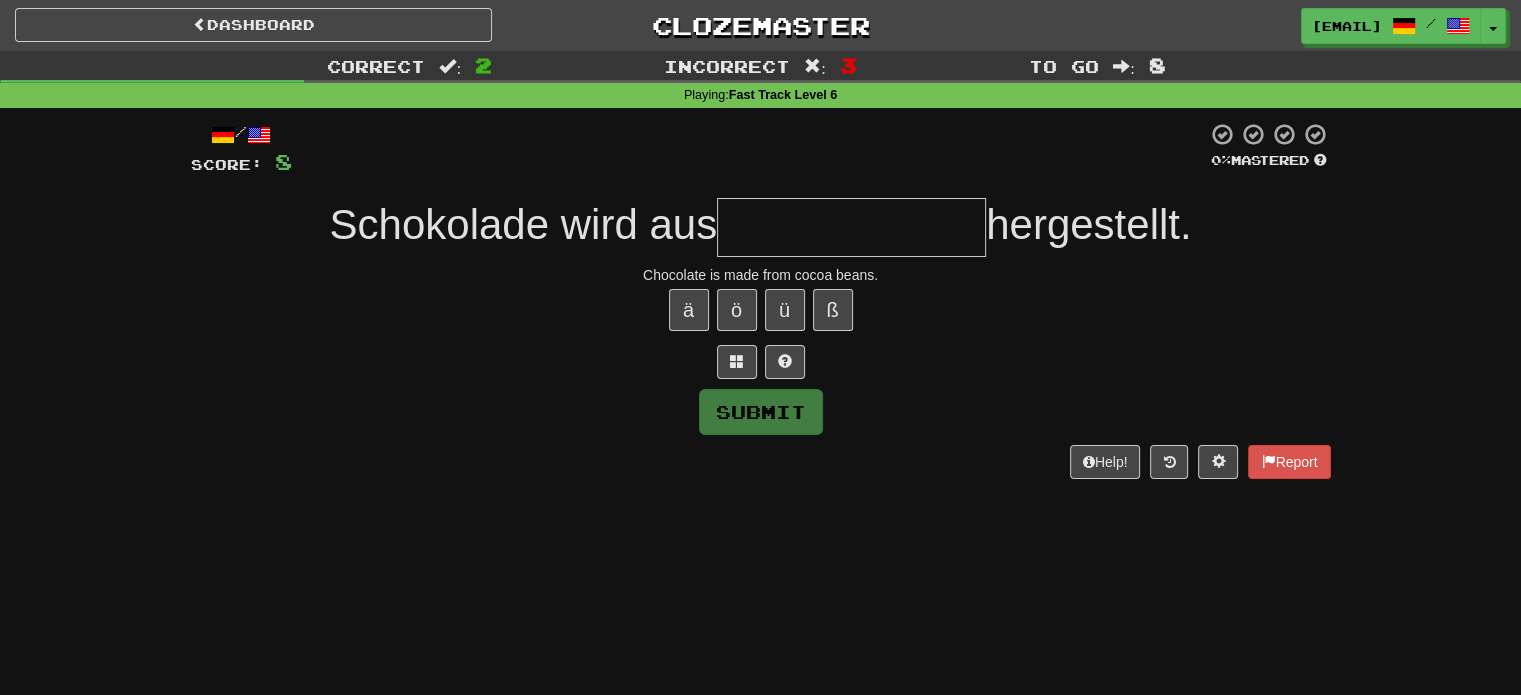 click on "/  Score:   8 0 %  Mastered Schokolade wird aus   hergestellt. Chocolate is made from cocoa beans. ä ö ü ß Submit  Help!  Report" at bounding box center [761, 300] 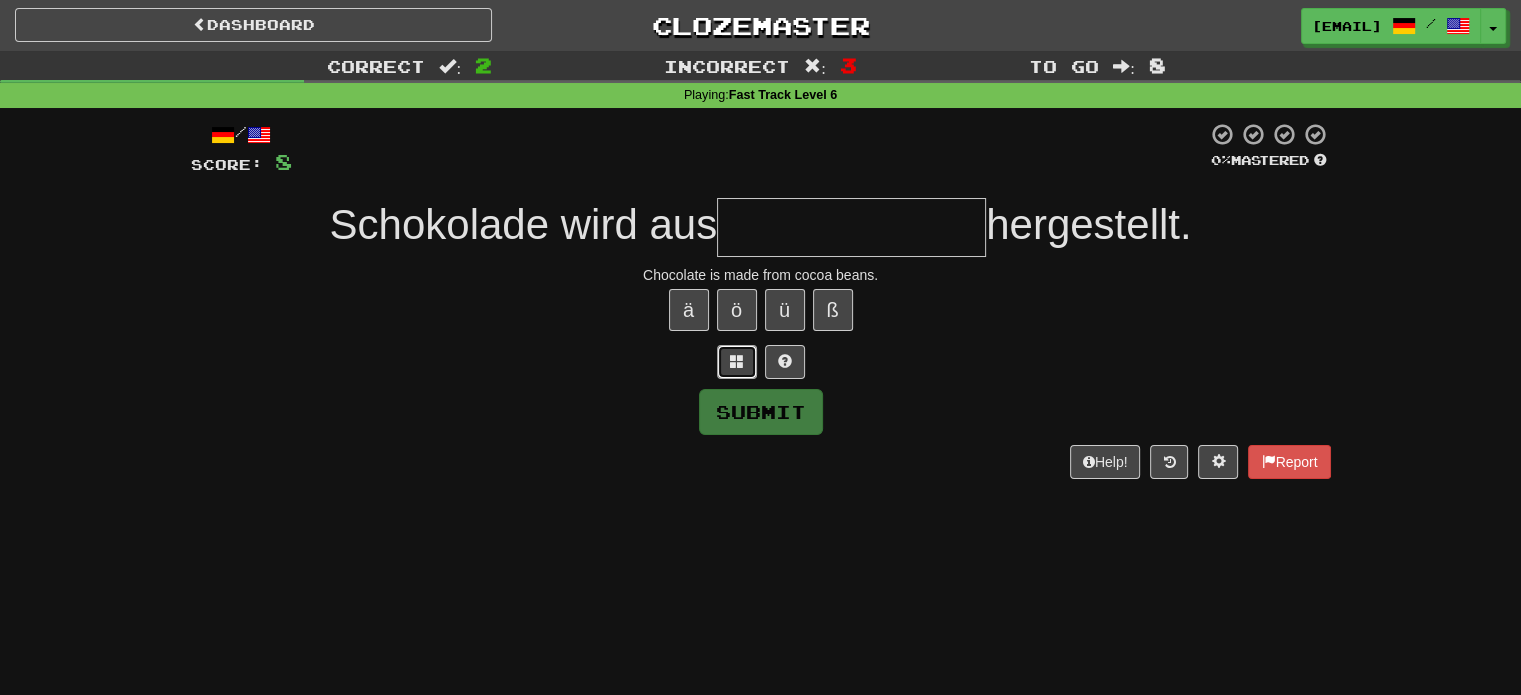 click at bounding box center (737, 362) 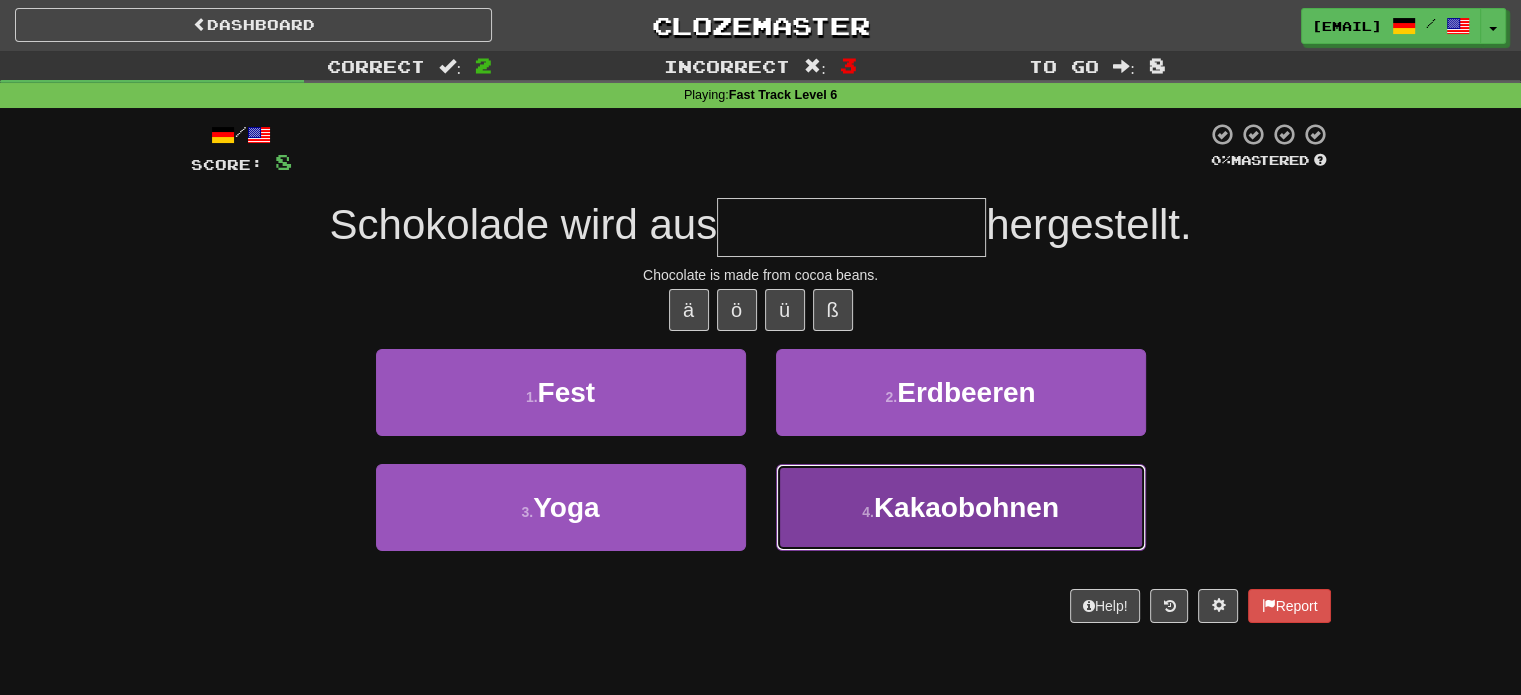click on "4 .  Kakaobohnen" at bounding box center (961, 507) 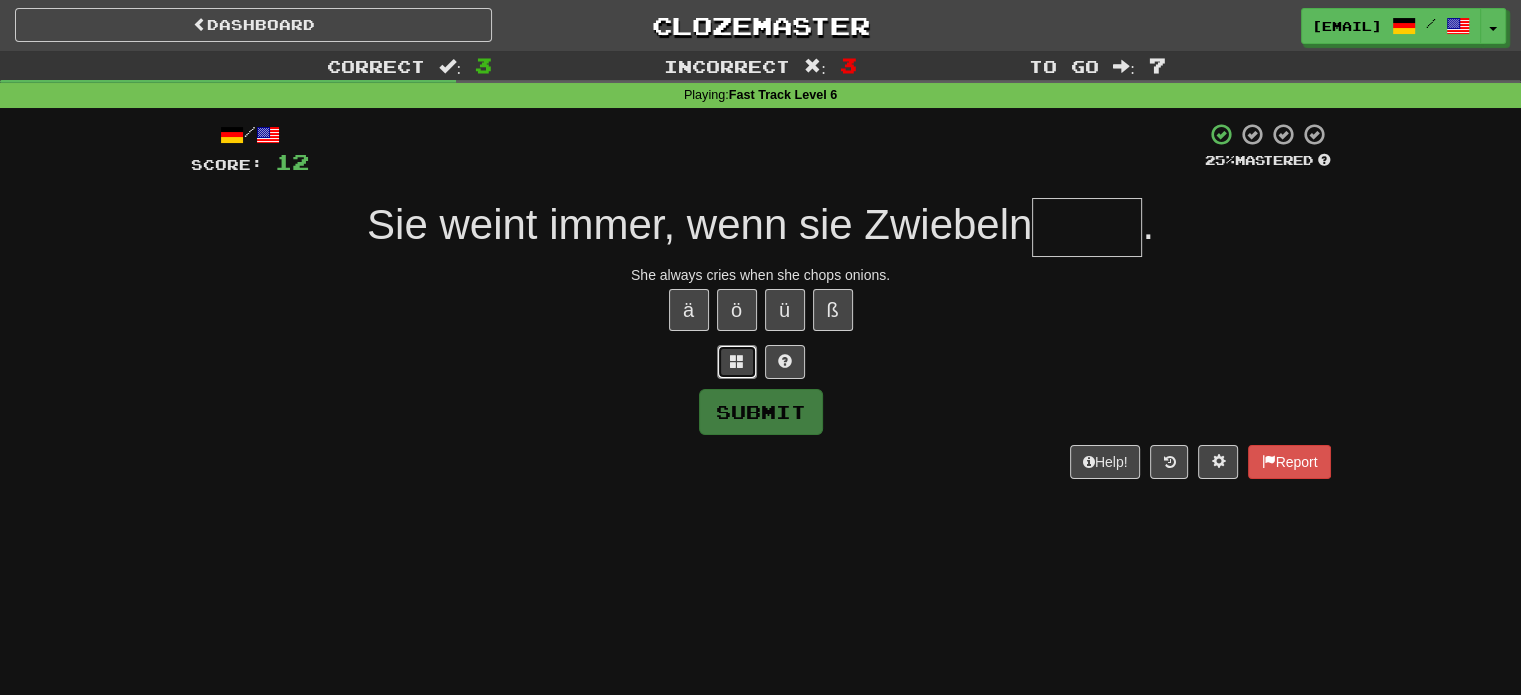 click at bounding box center (737, 362) 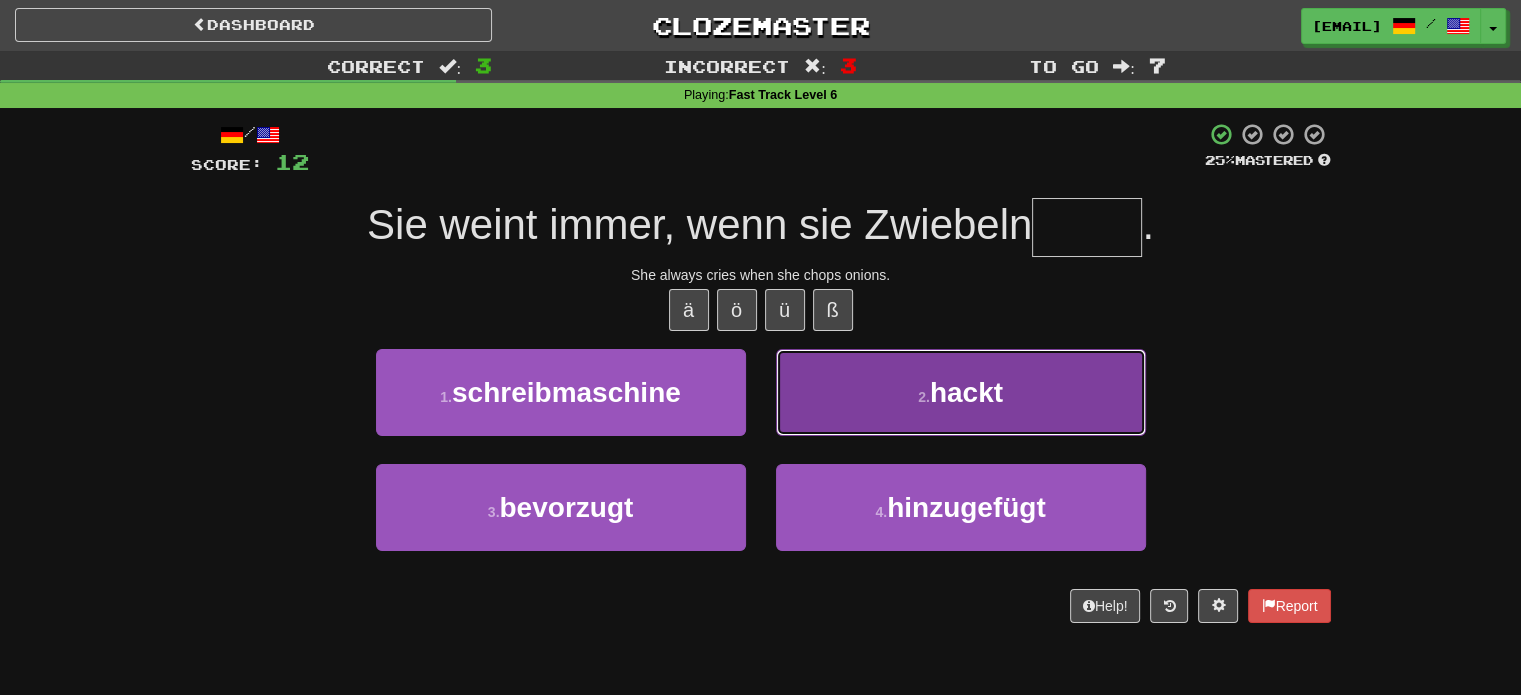click on "2 .  hackt" at bounding box center [961, 392] 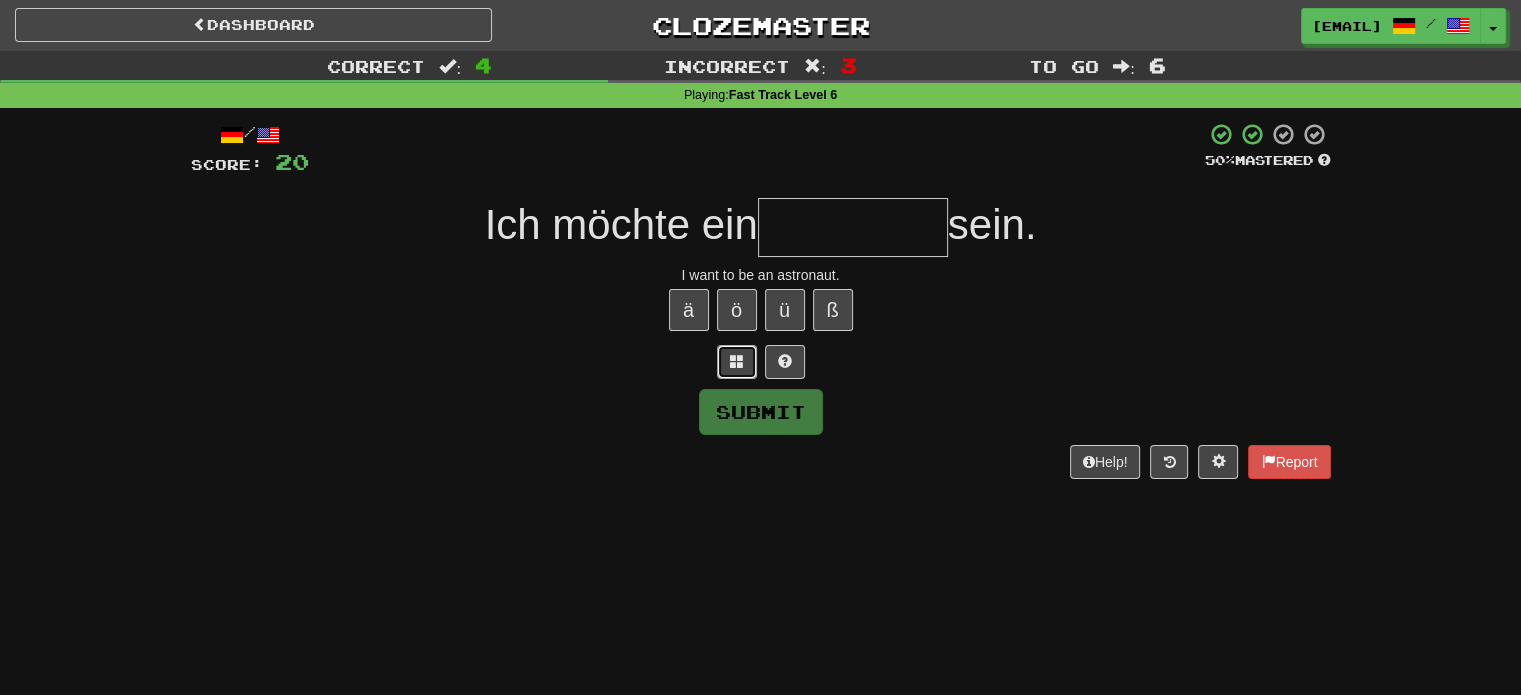 click at bounding box center (737, 361) 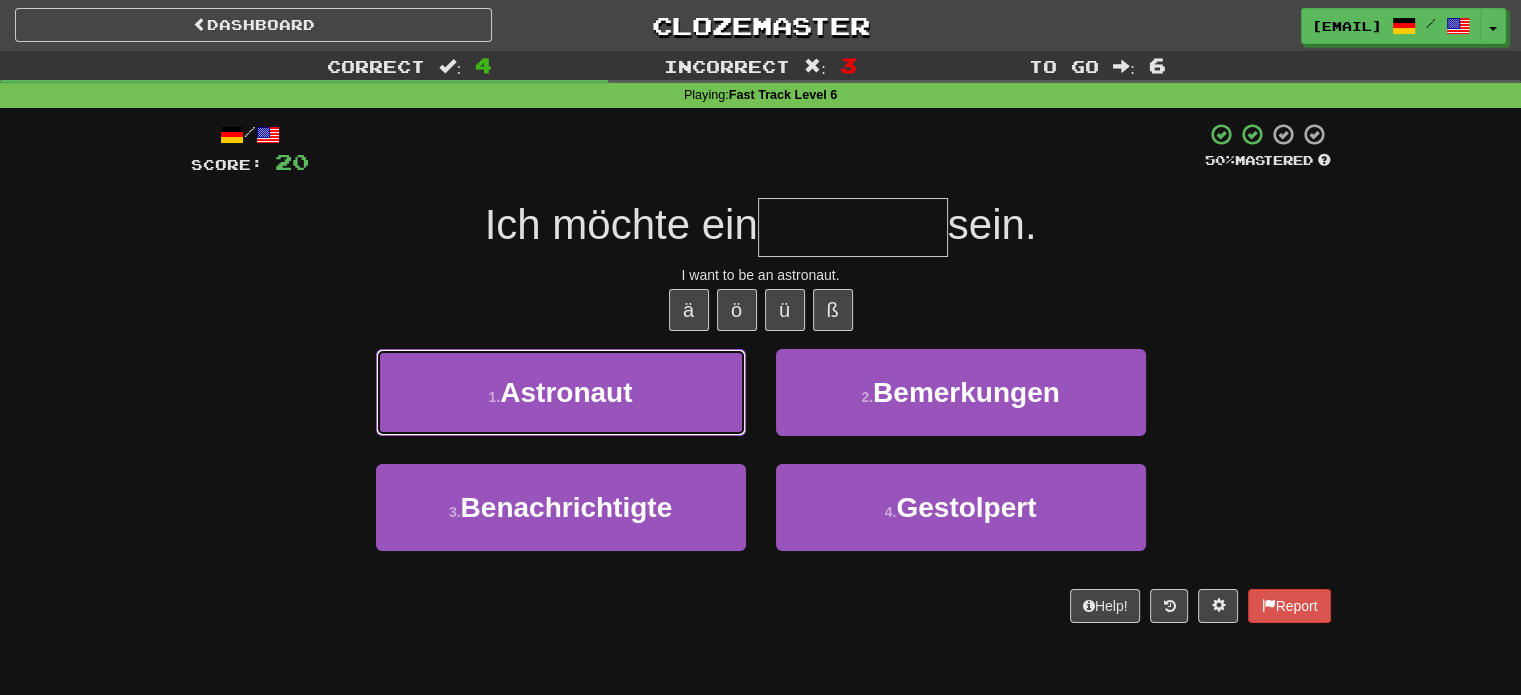 click on "1 .  Astronaut" at bounding box center [561, 392] 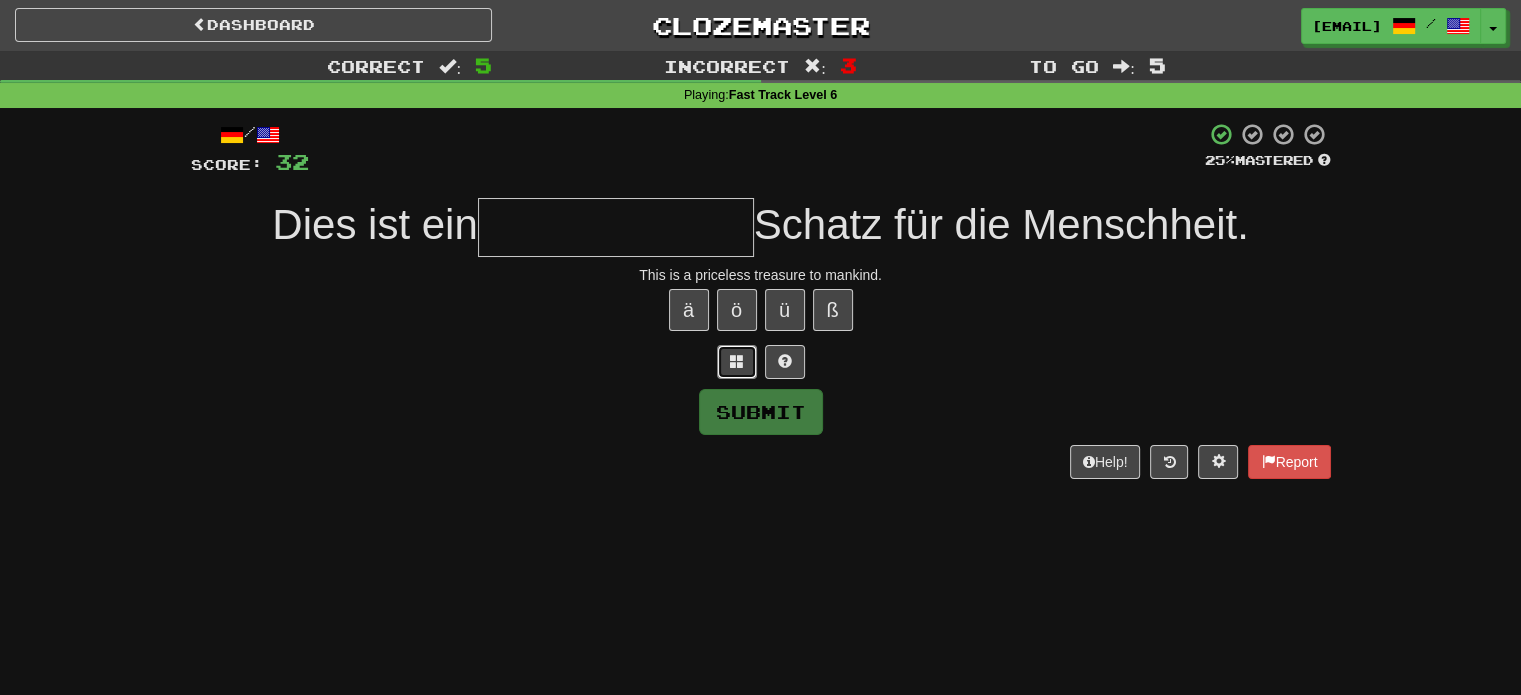 click at bounding box center (737, 361) 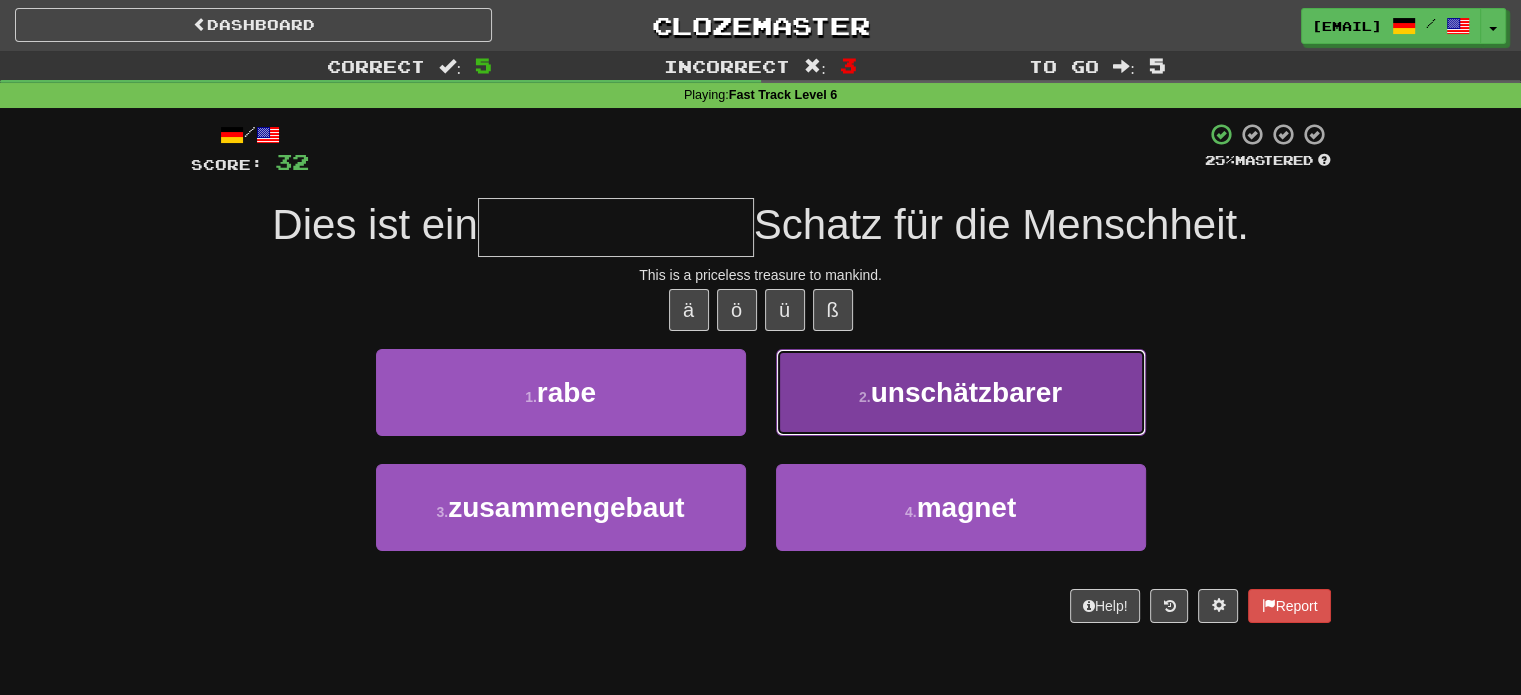 click on "2 .  unschätzbarer" at bounding box center [961, 392] 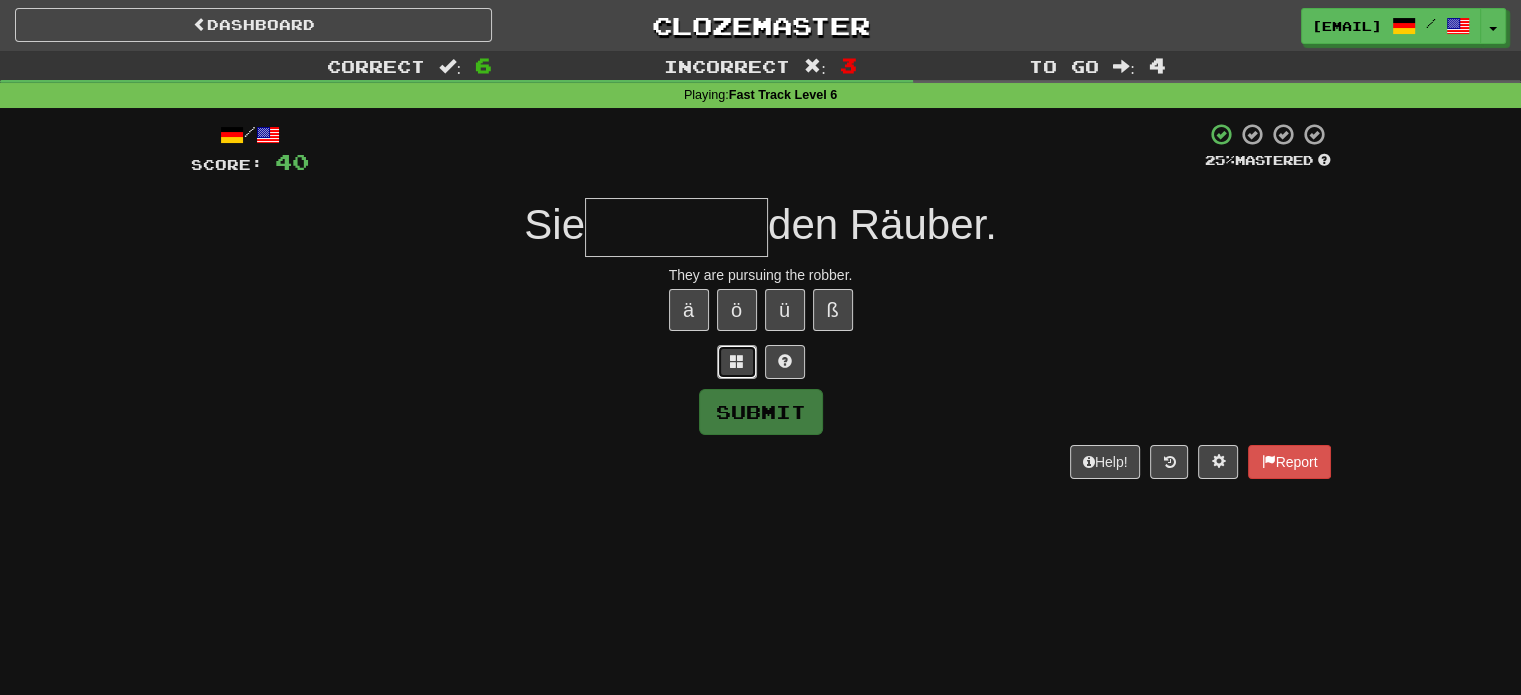 click at bounding box center (737, 362) 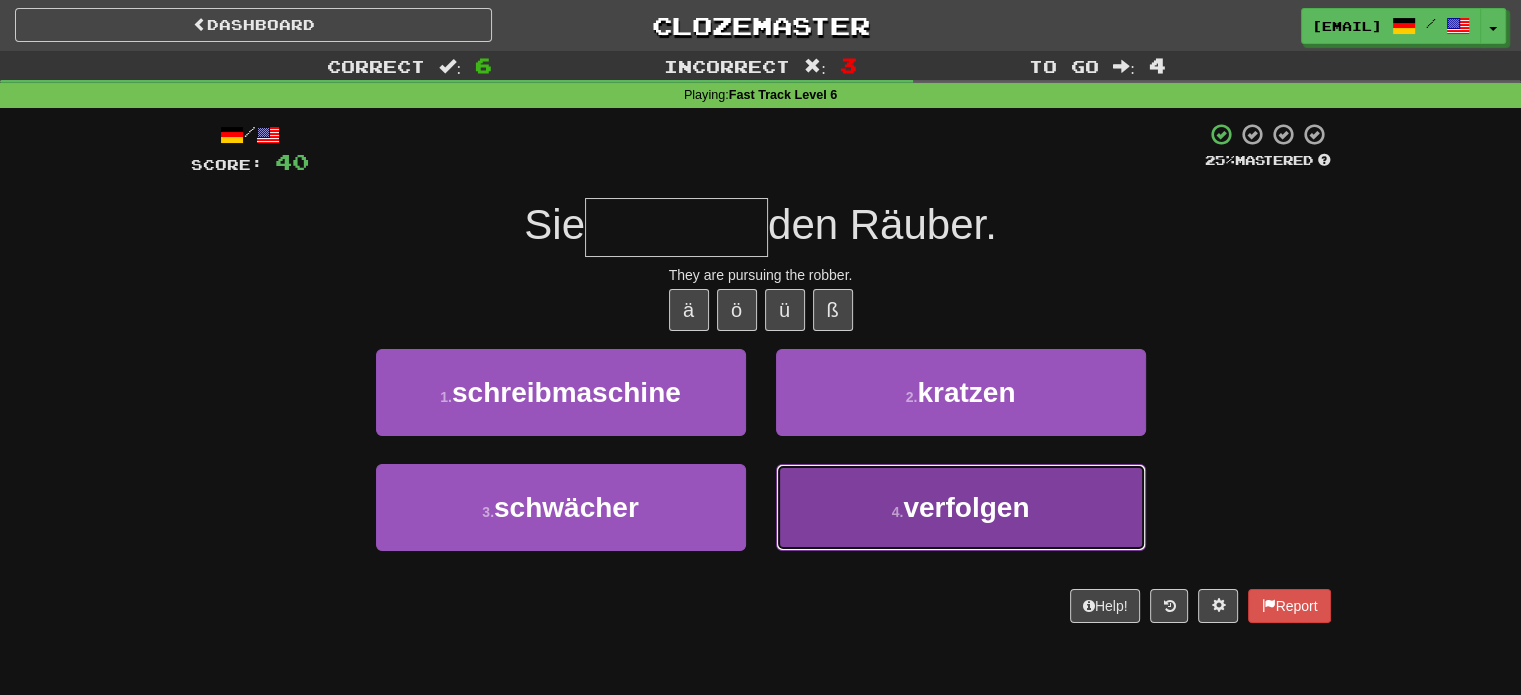 click on "4 .  verfolgen" at bounding box center [961, 507] 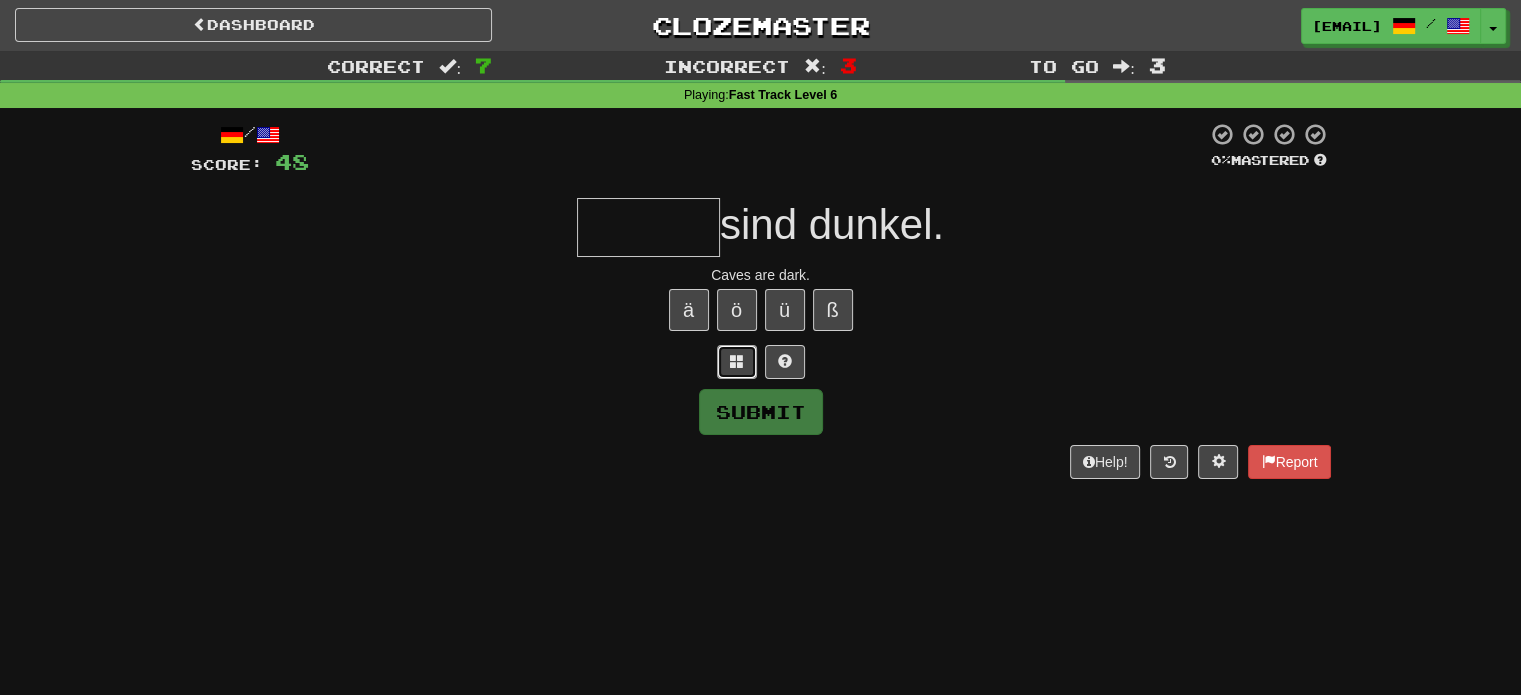 click at bounding box center (737, 361) 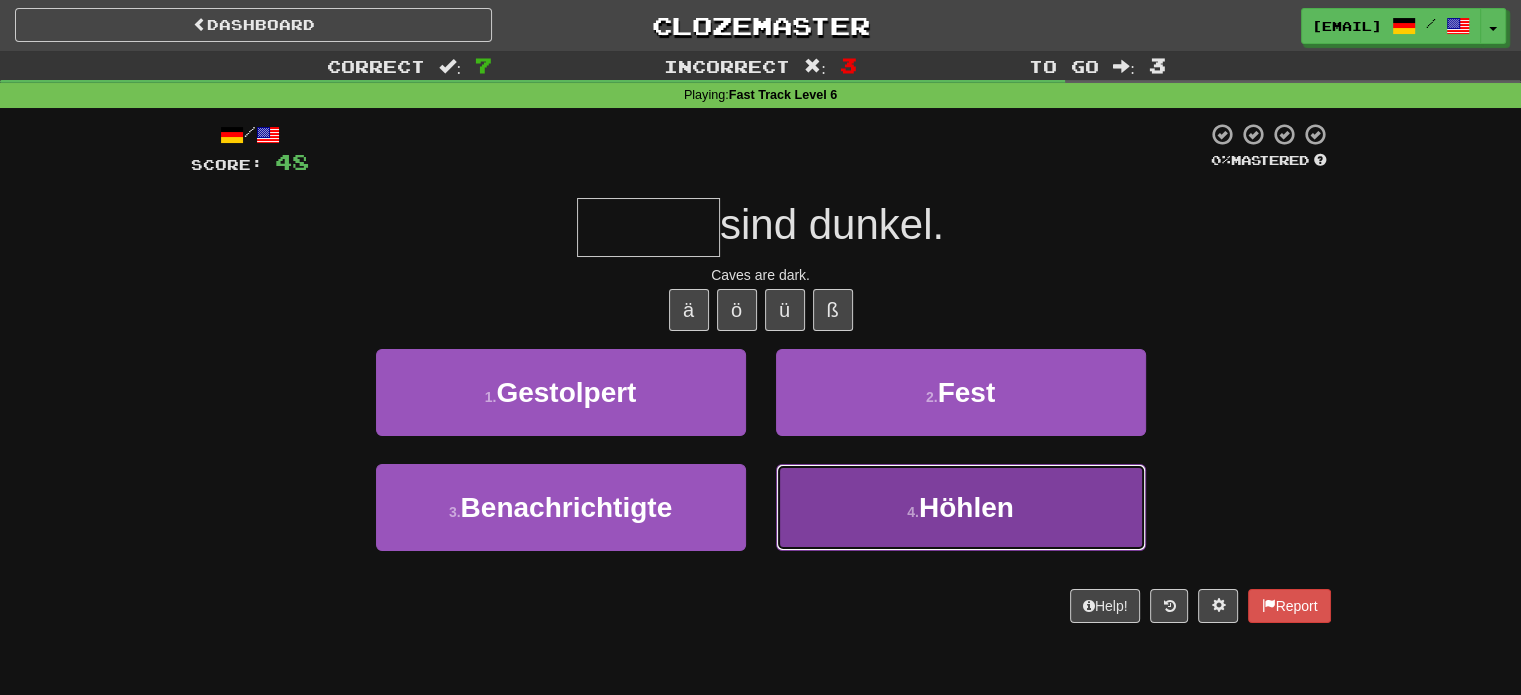 click on "4 .  Höhlen" at bounding box center [961, 507] 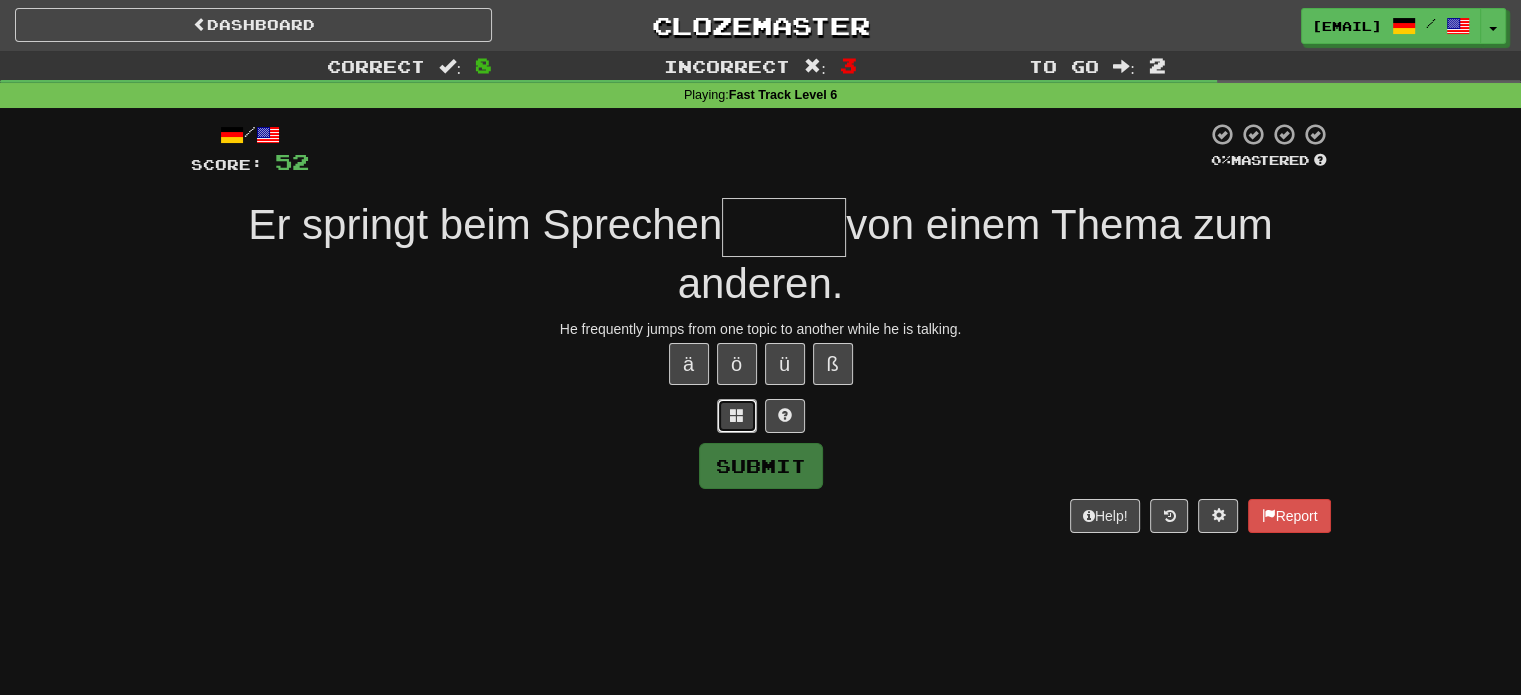 click at bounding box center (737, 416) 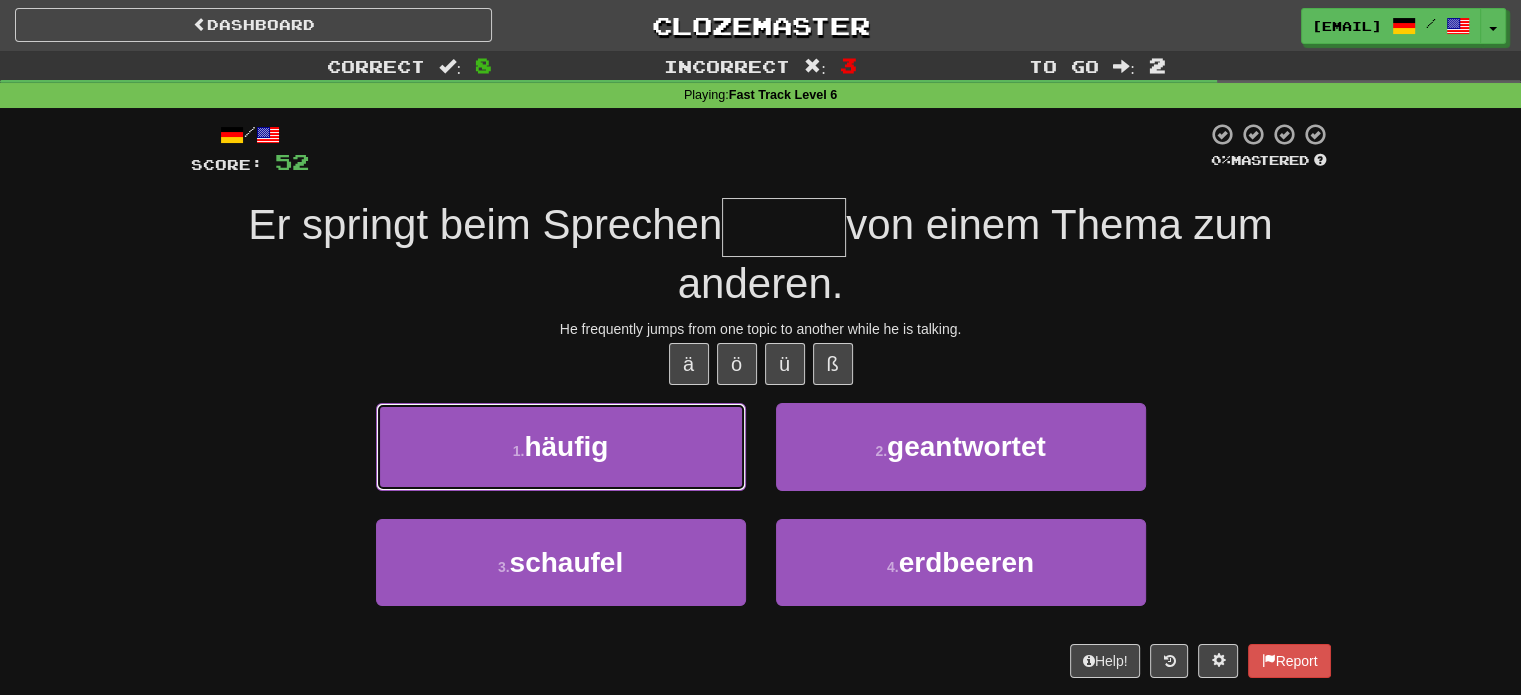 click on "1 .  häufig" at bounding box center [561, 446] 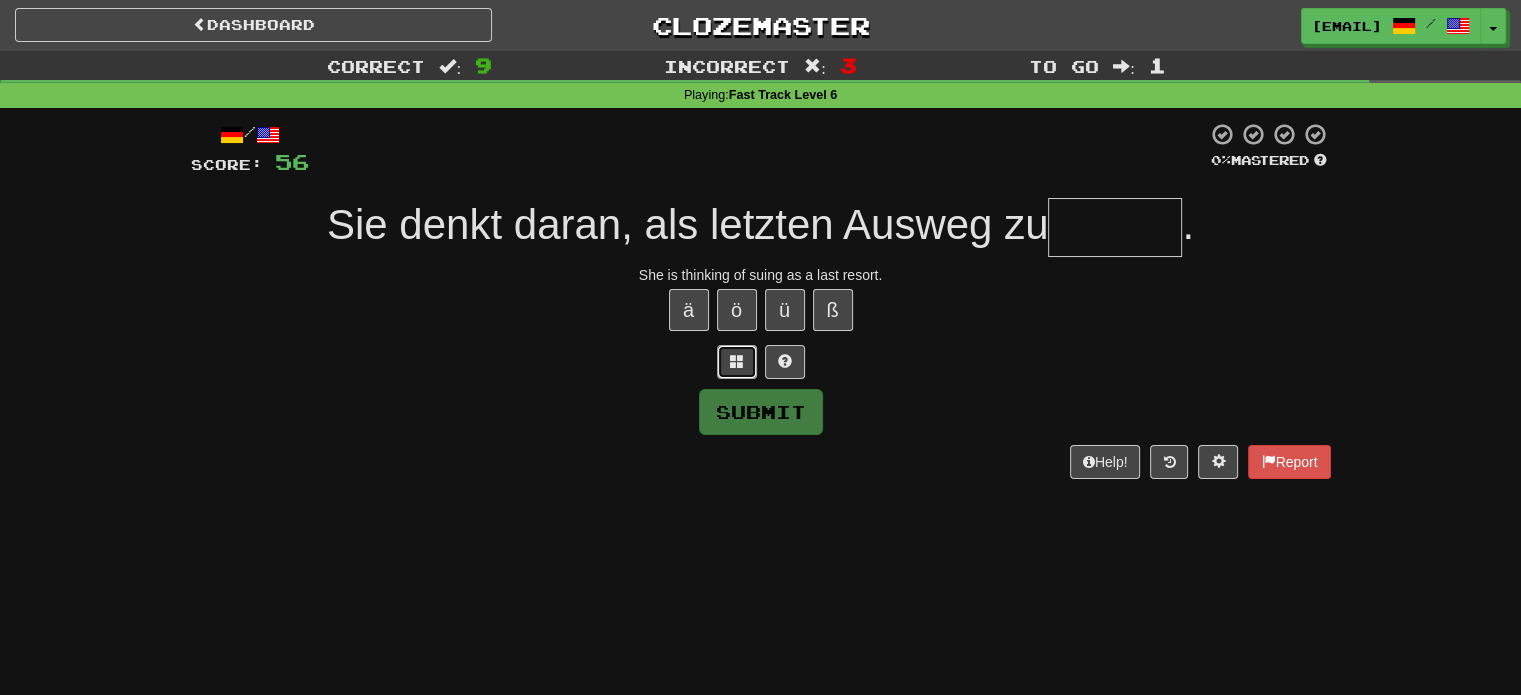 click at bounding box center [737, 362] 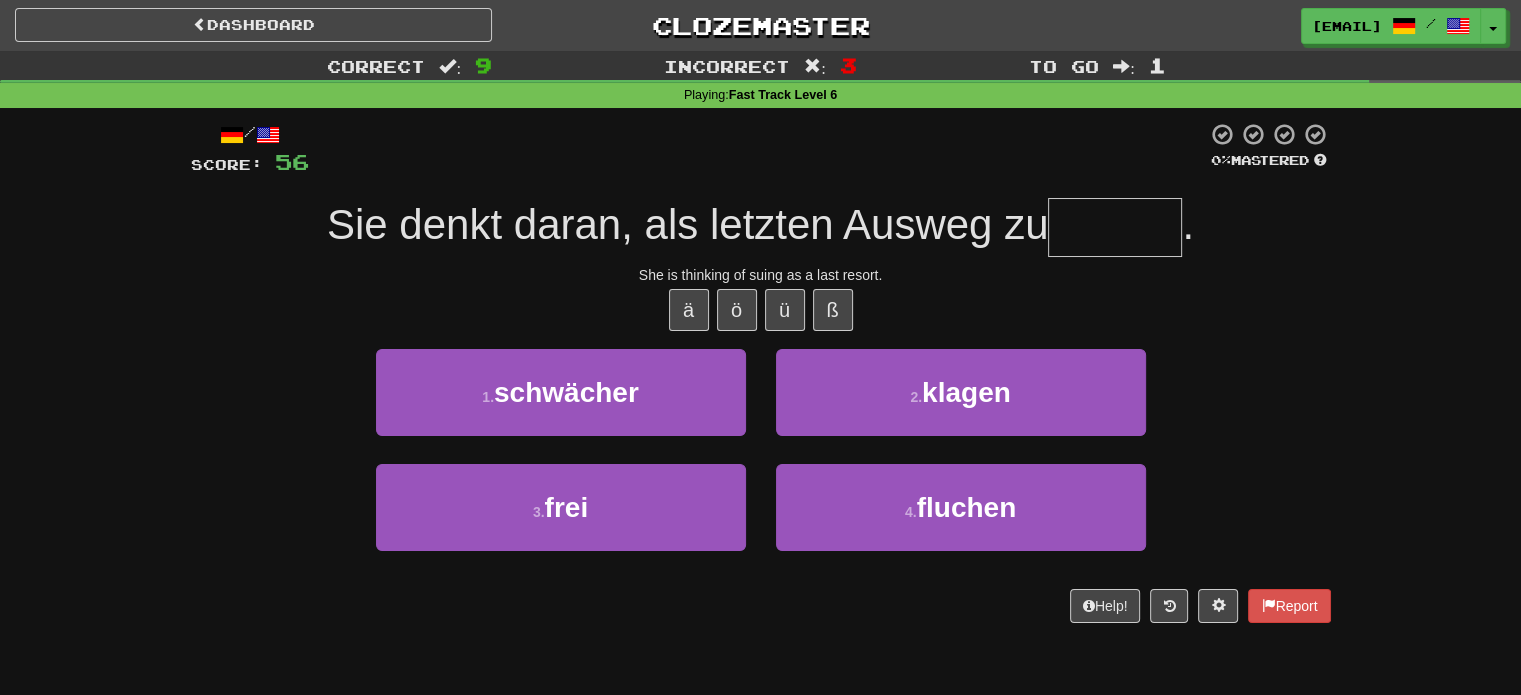 click on "1 .  schwächer" at bounding box center (561, 406) 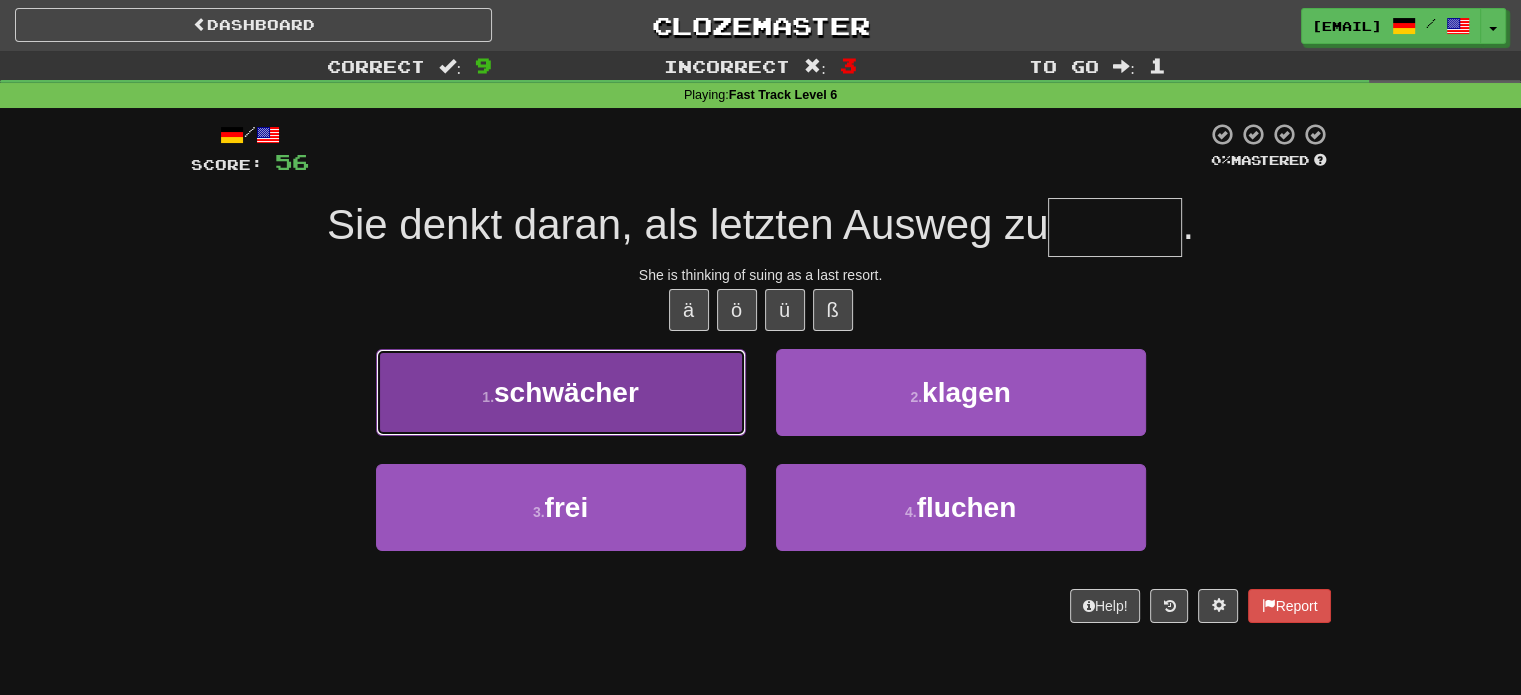 click on "1 .  schwächer" at bounding box center [561, 392] 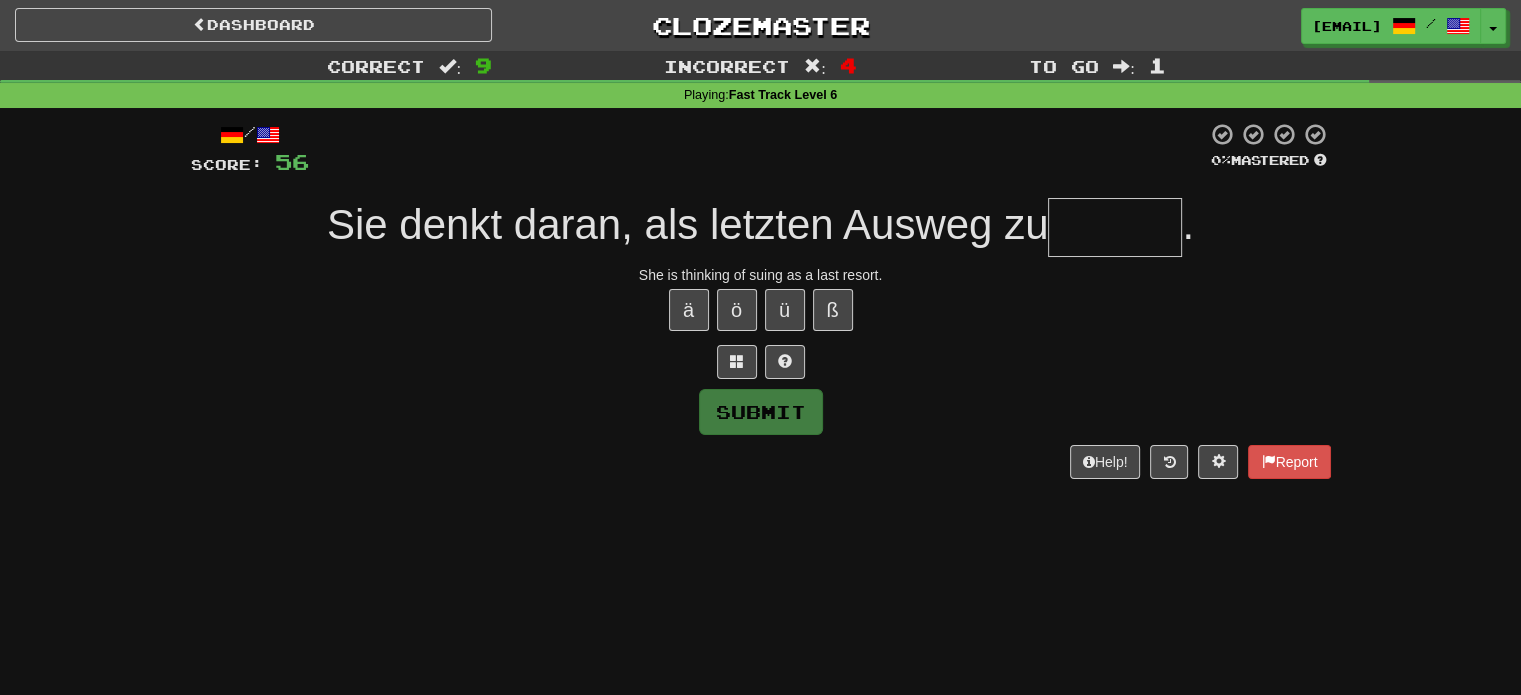click on "/  Score:   56 0 %  Mastered Sie denkt daran, als letzten Ausweg zu  . She is thinking of suing as a last resort. ä ö ü ß Submit  Help!  Report" at bounding box center [761, 300] 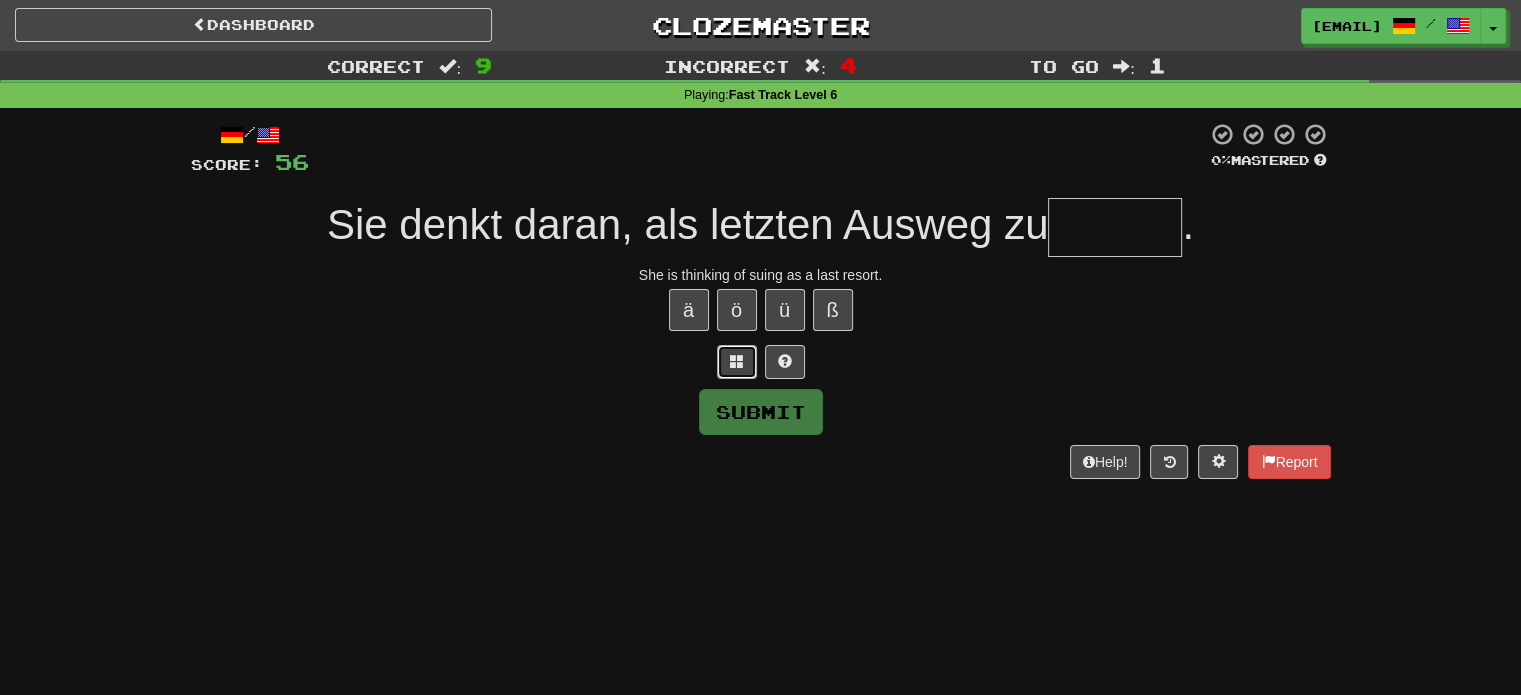 click at bounding box center (737, 361) 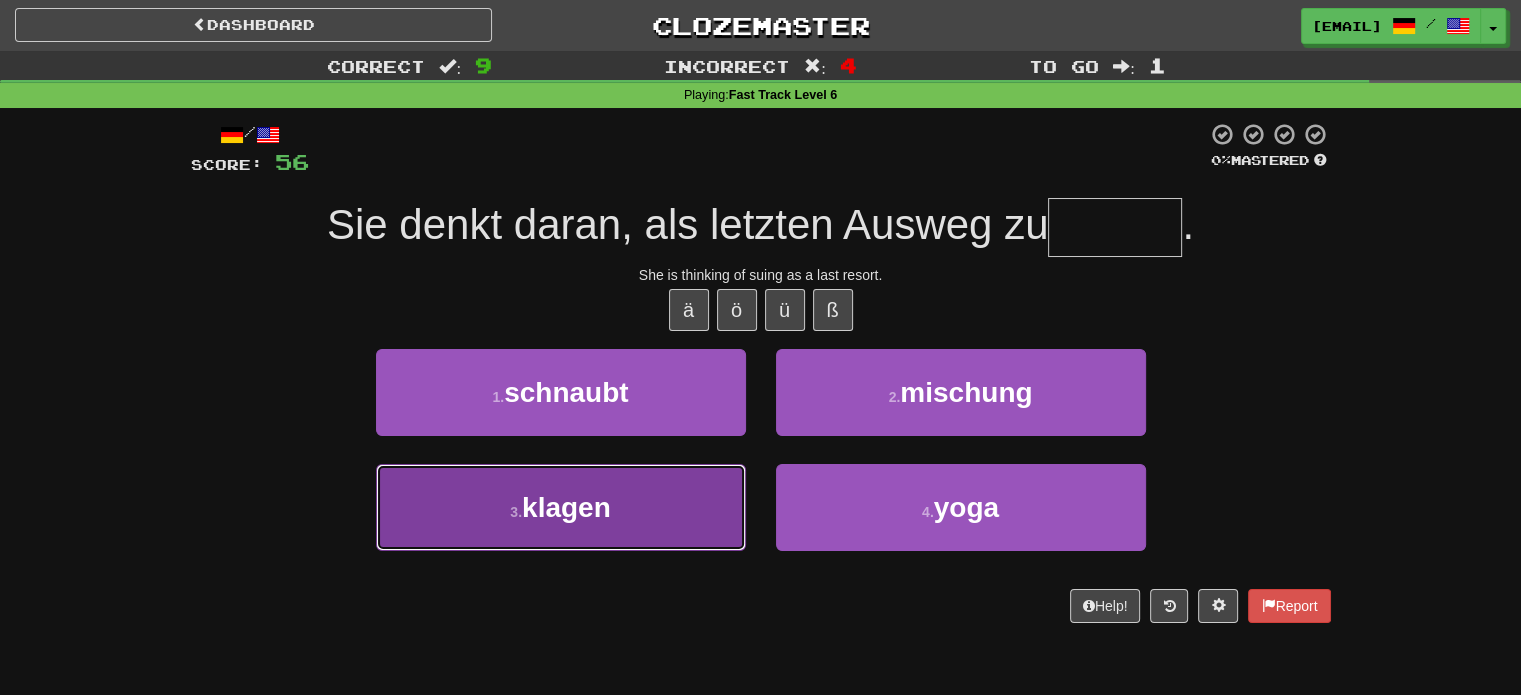 click on "3 .  klagen" at bounding box center (561, 507) 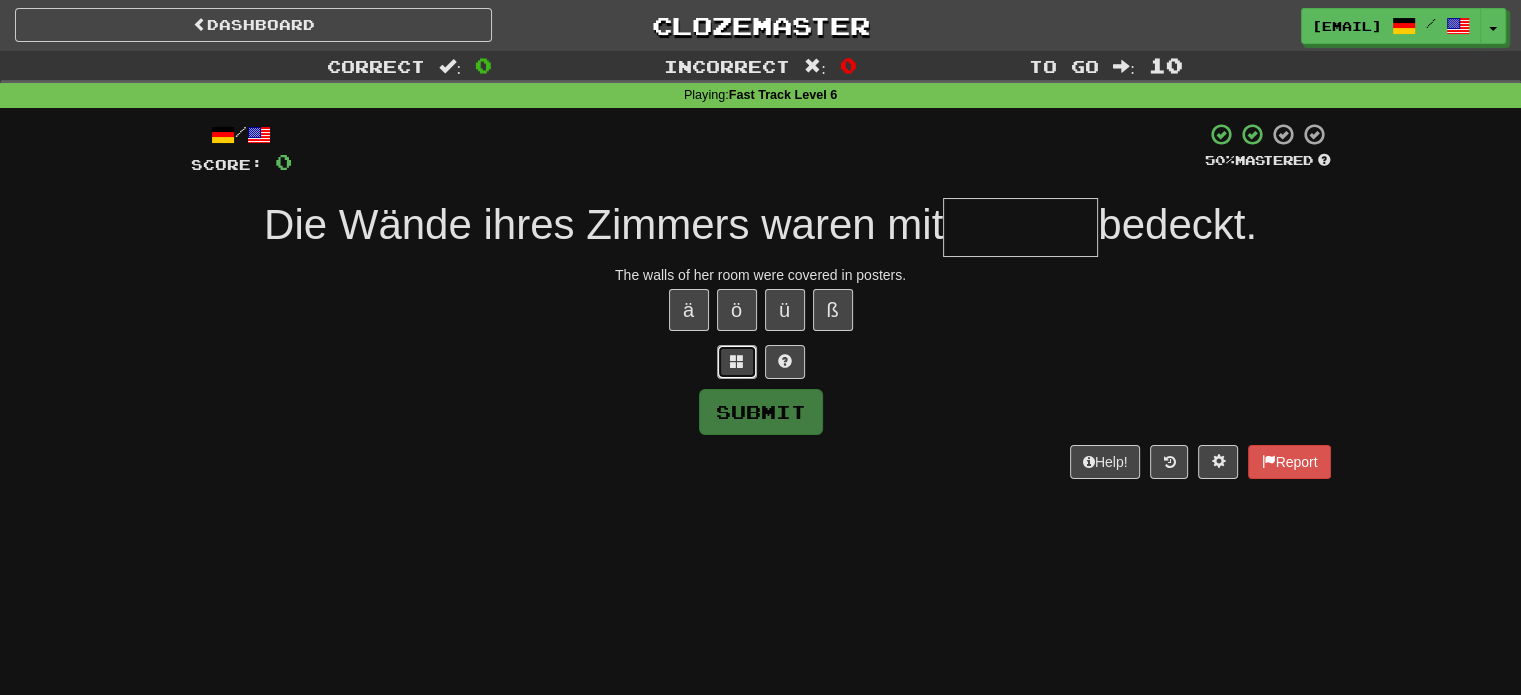 click at bounding box center [737, 361] 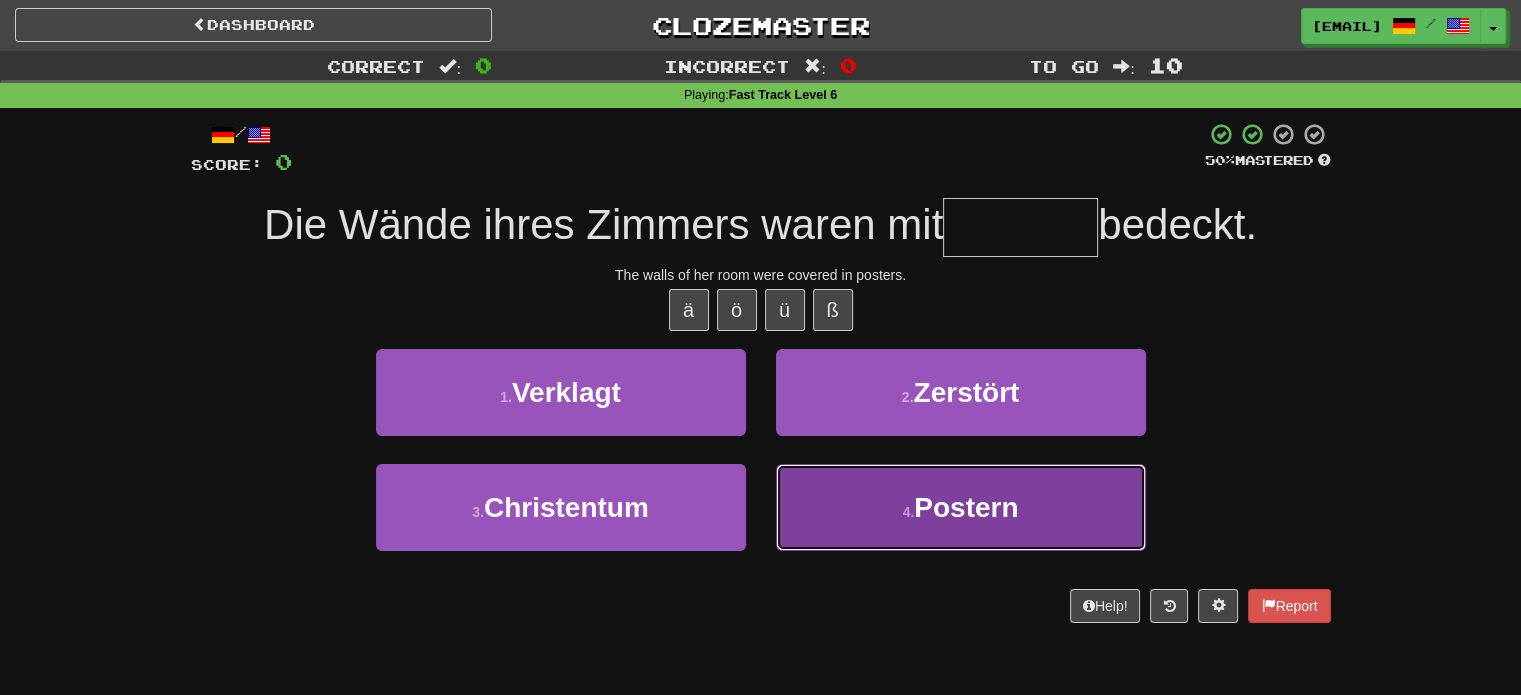 click on "Postern" at bounding box center [966, 507] 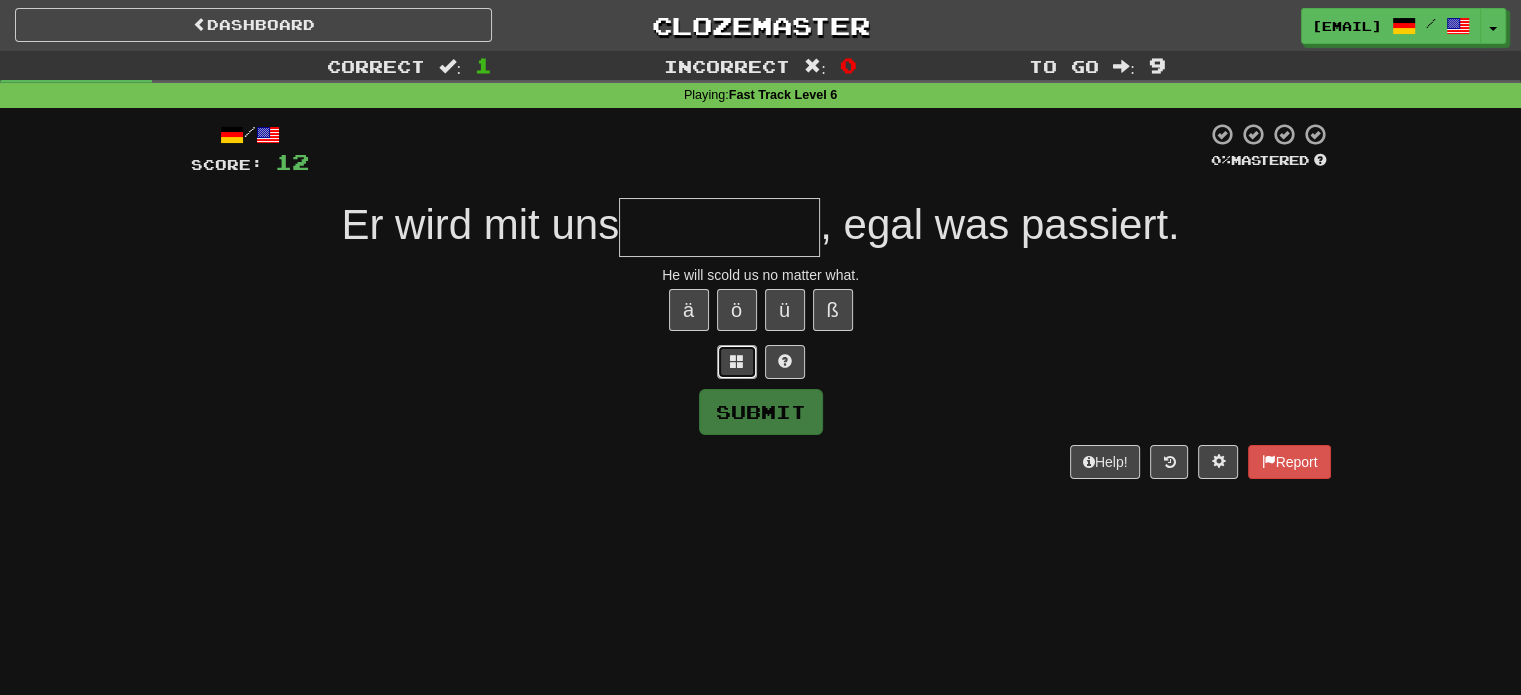 click at bounding box center [737, 361] 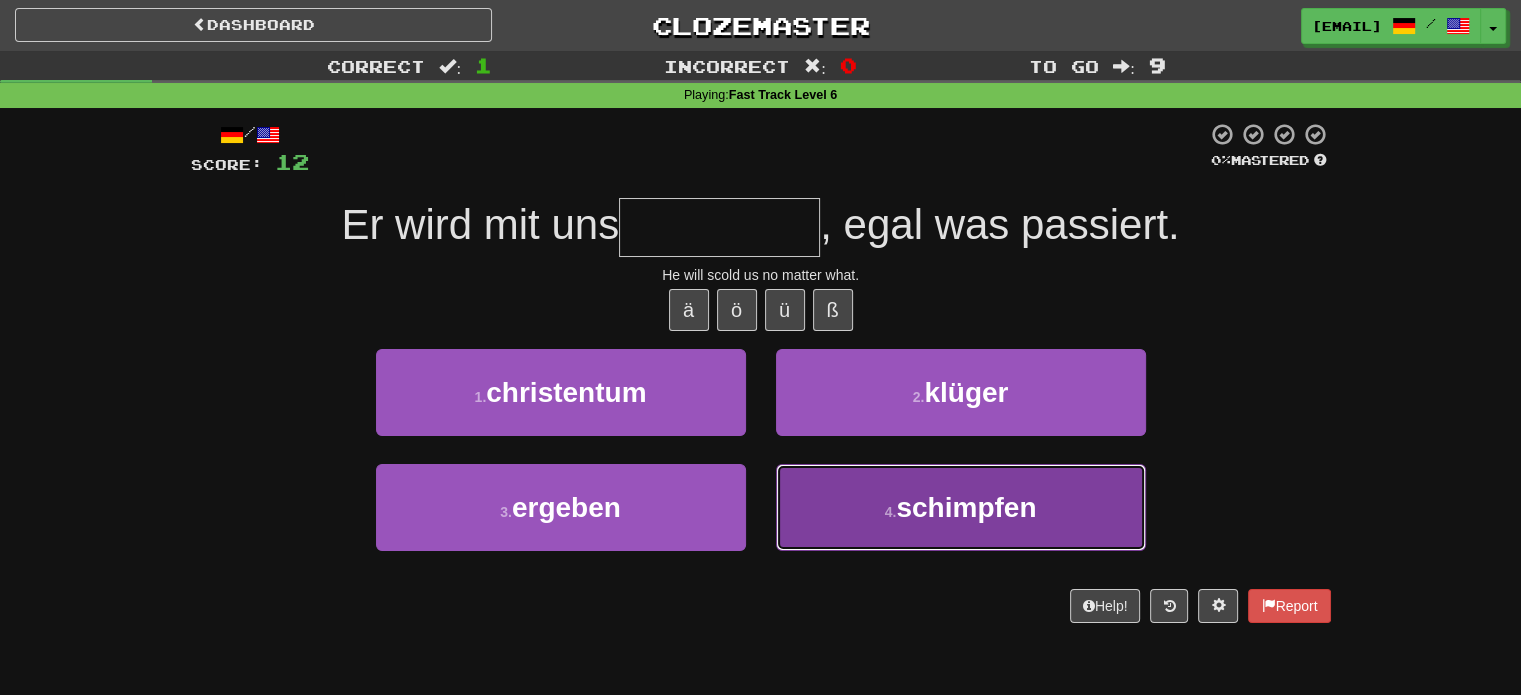 click on "4 .  schimpfen" at bounding box center [961, 507] 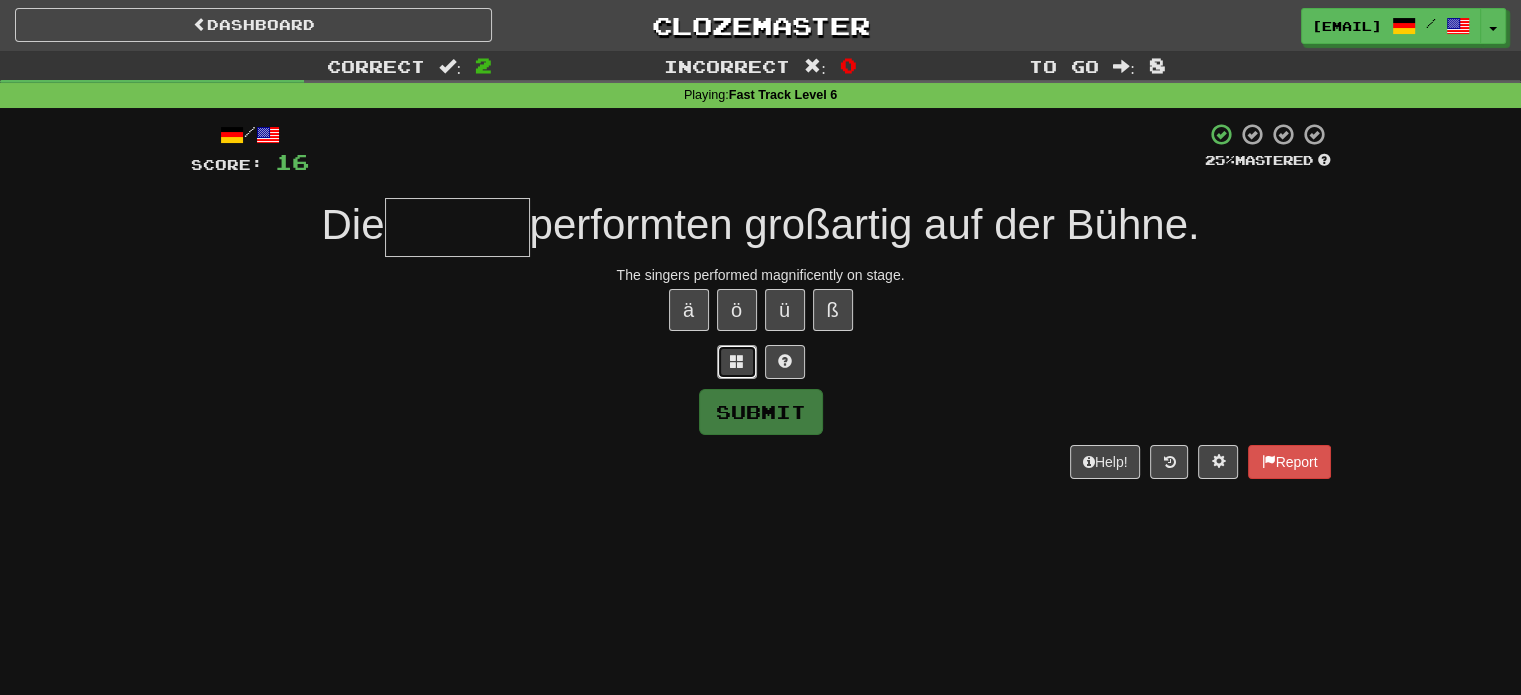 click at bounding box center [737, 361] 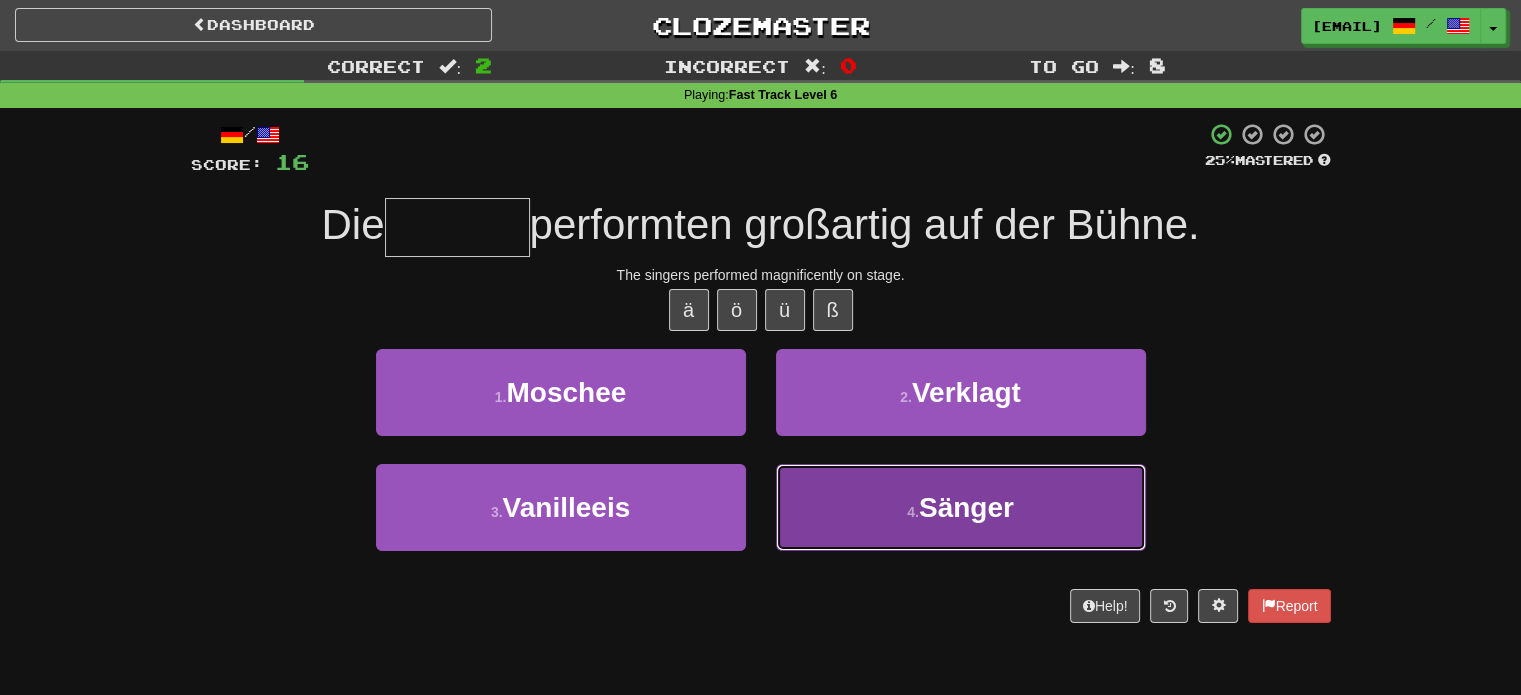 click on "4 .  Sänger" at bounding box center [961, 507] 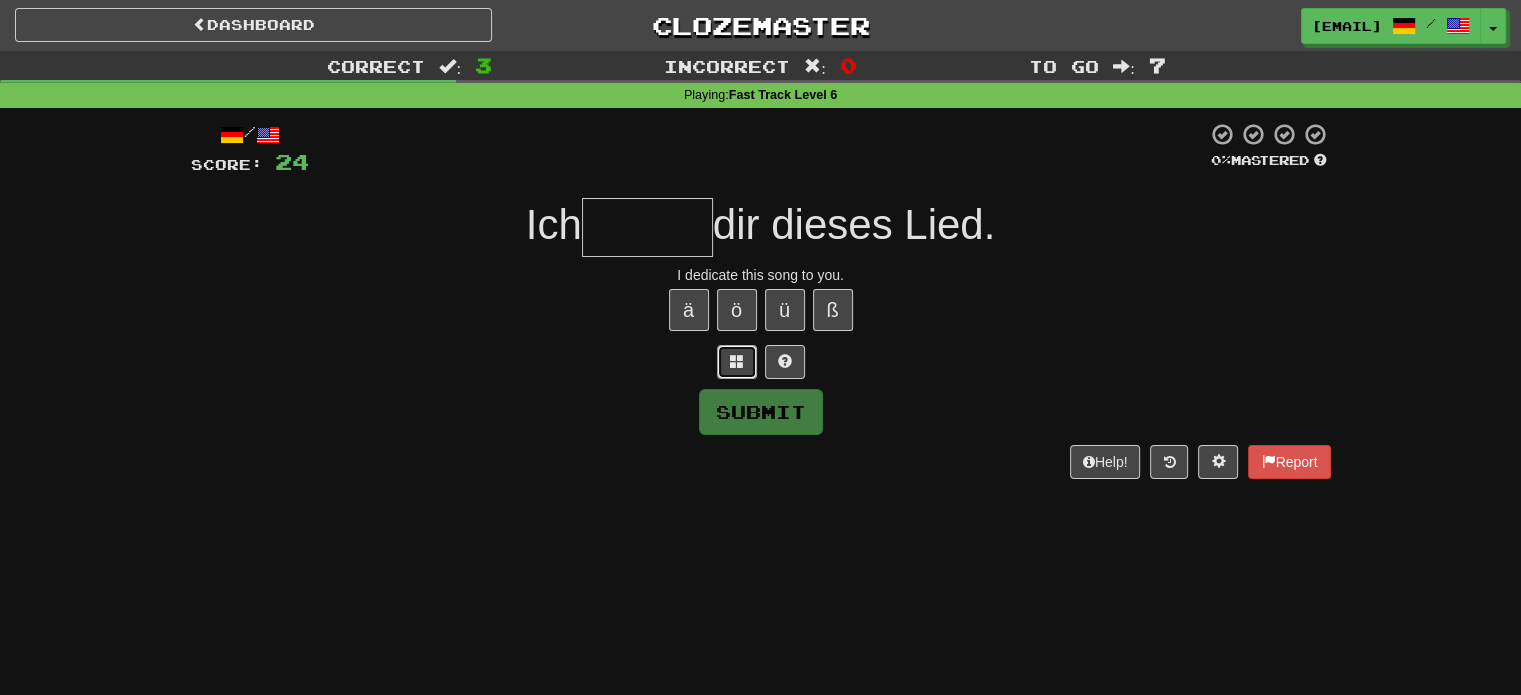 click at bounding box center (737, 362) 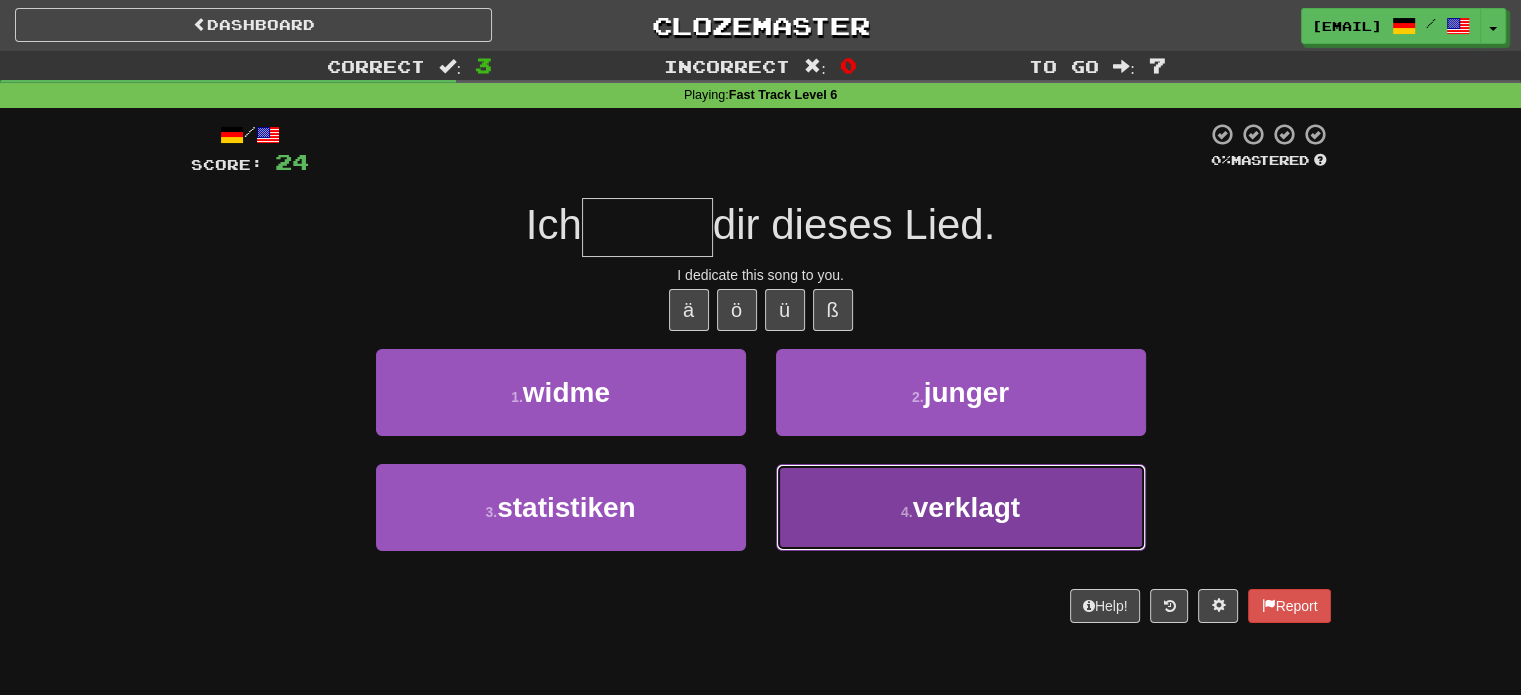 click on "4 .  verklagt" at bounding box center [961, 507] 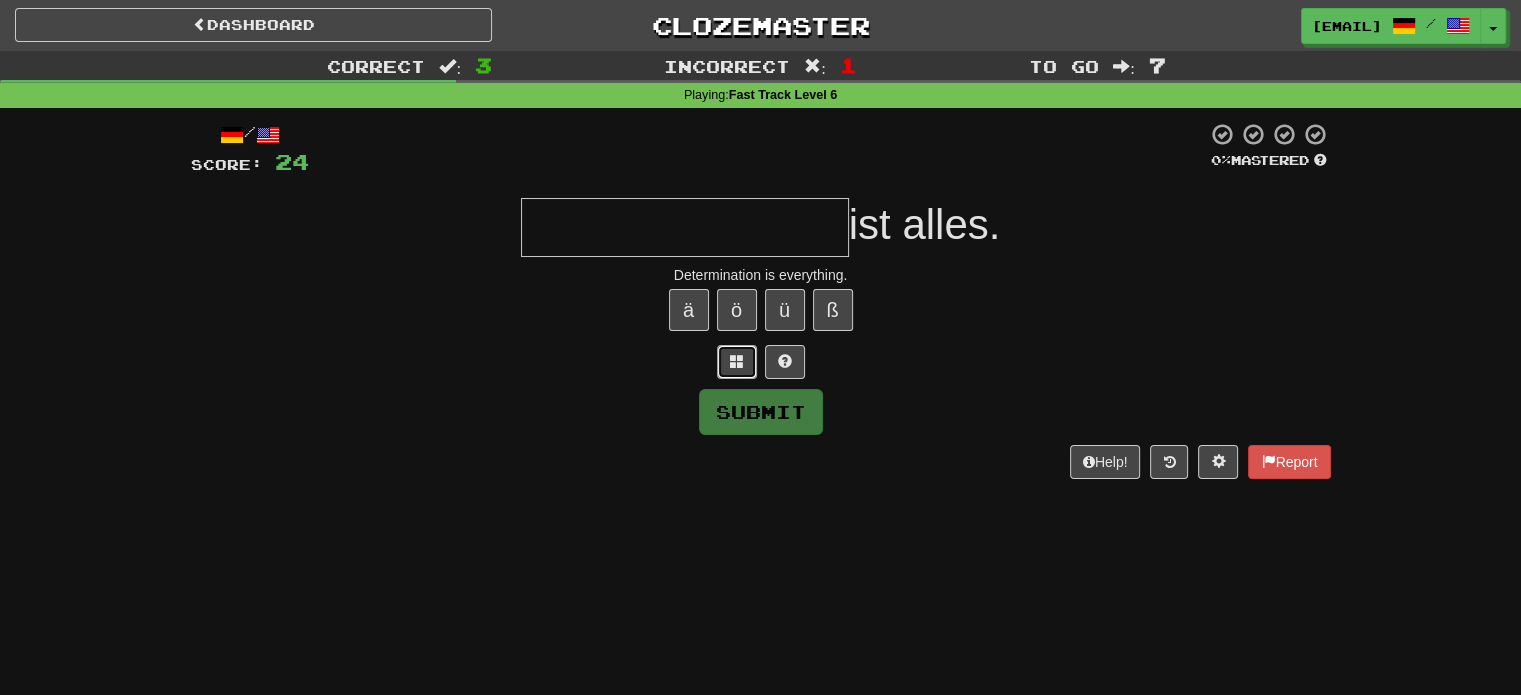 click at bounding box center [737, 362] 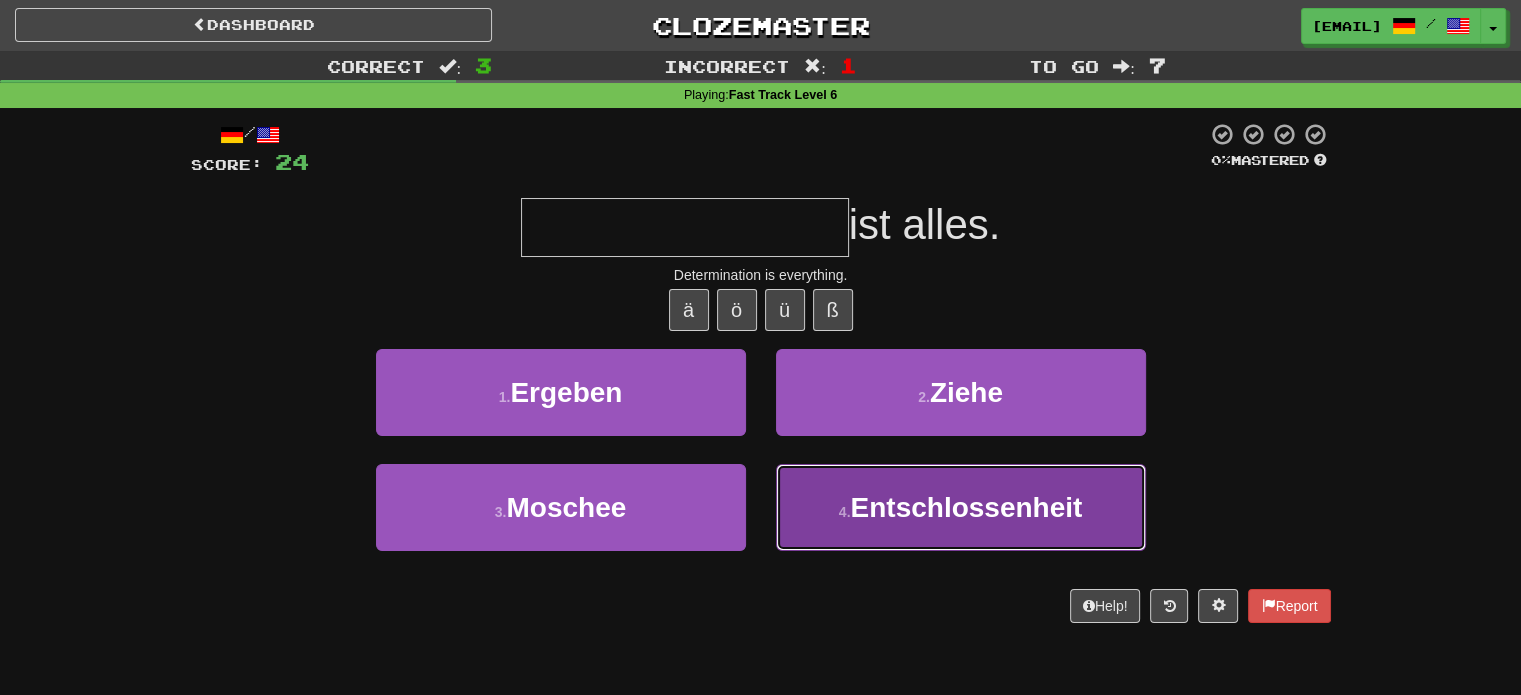 click on "Entschlossenheit" at bounding box center [966, 507] 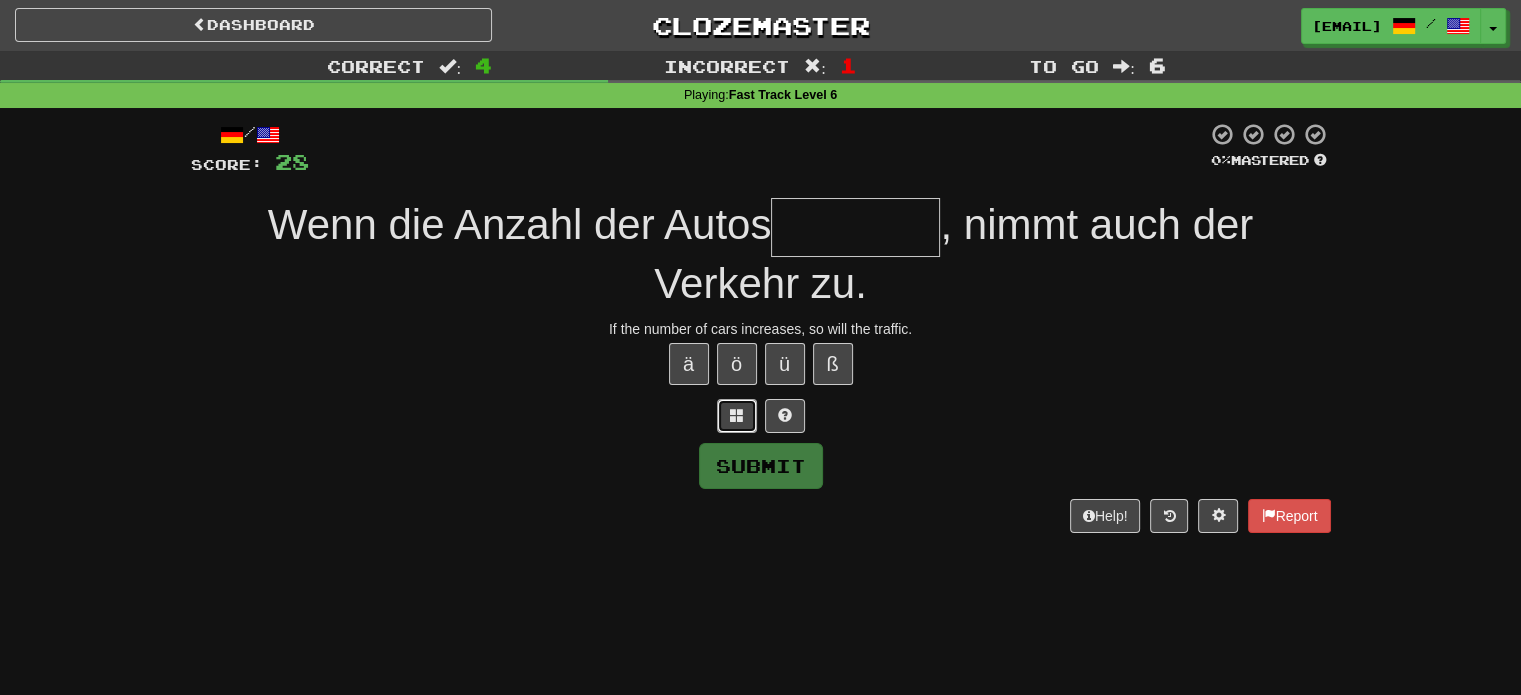 click at bounding box center [737, 415] 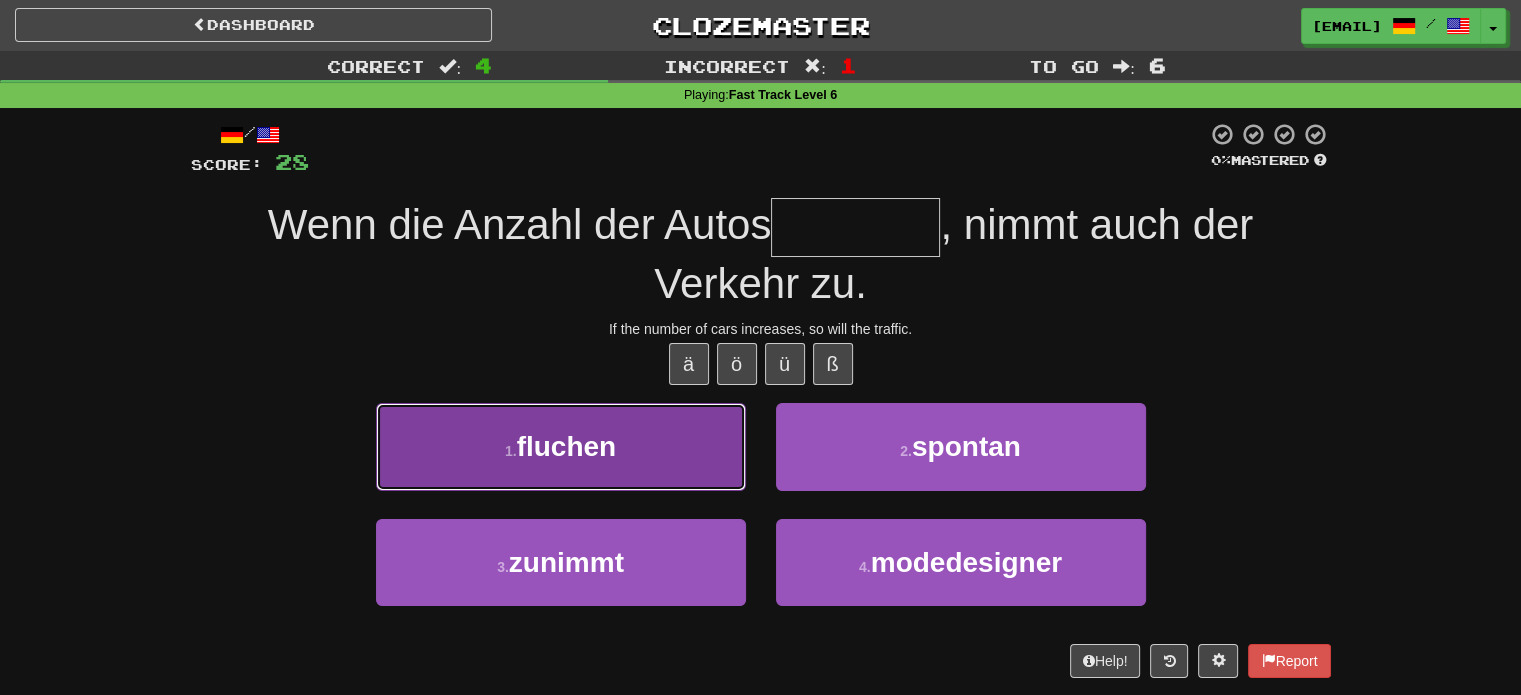 click on "1 .  fluchen" at bounding box center [561, 446] 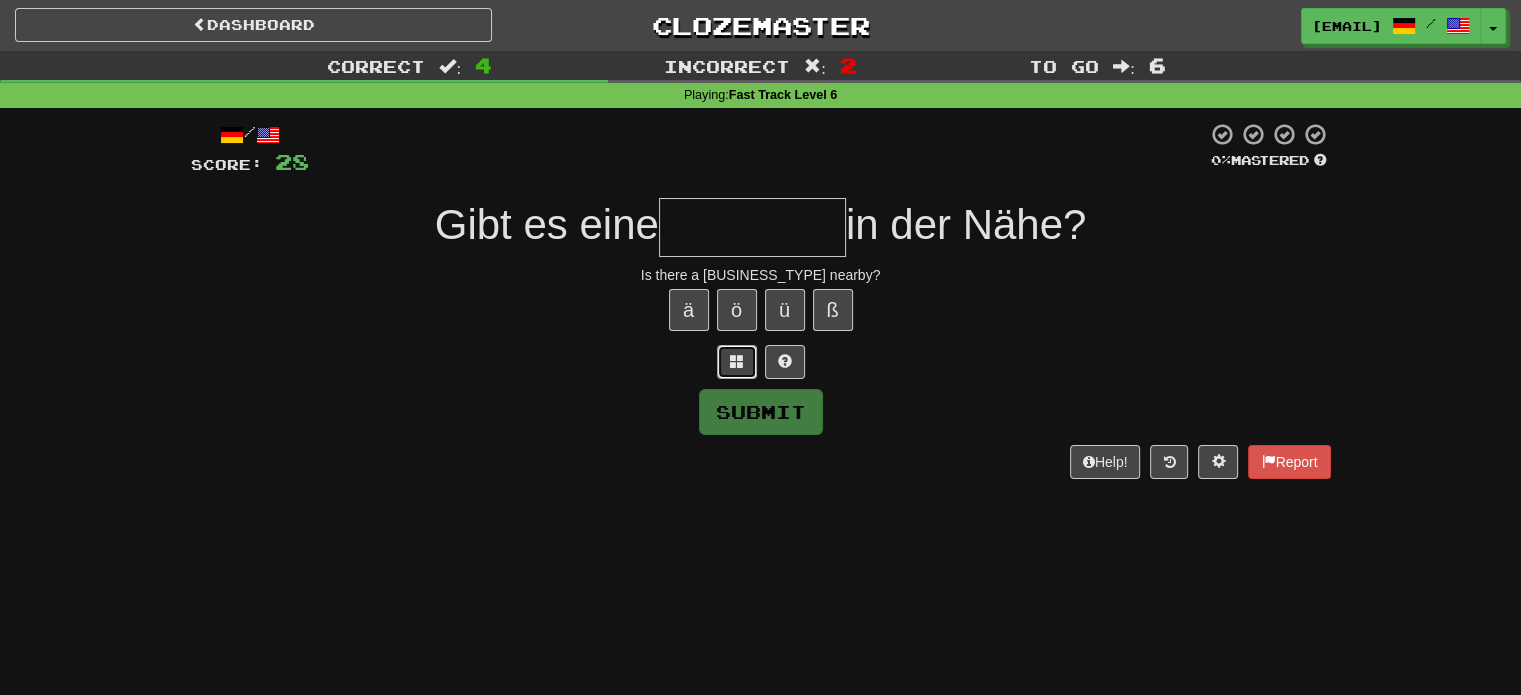 click at bounding box center (737, 362) 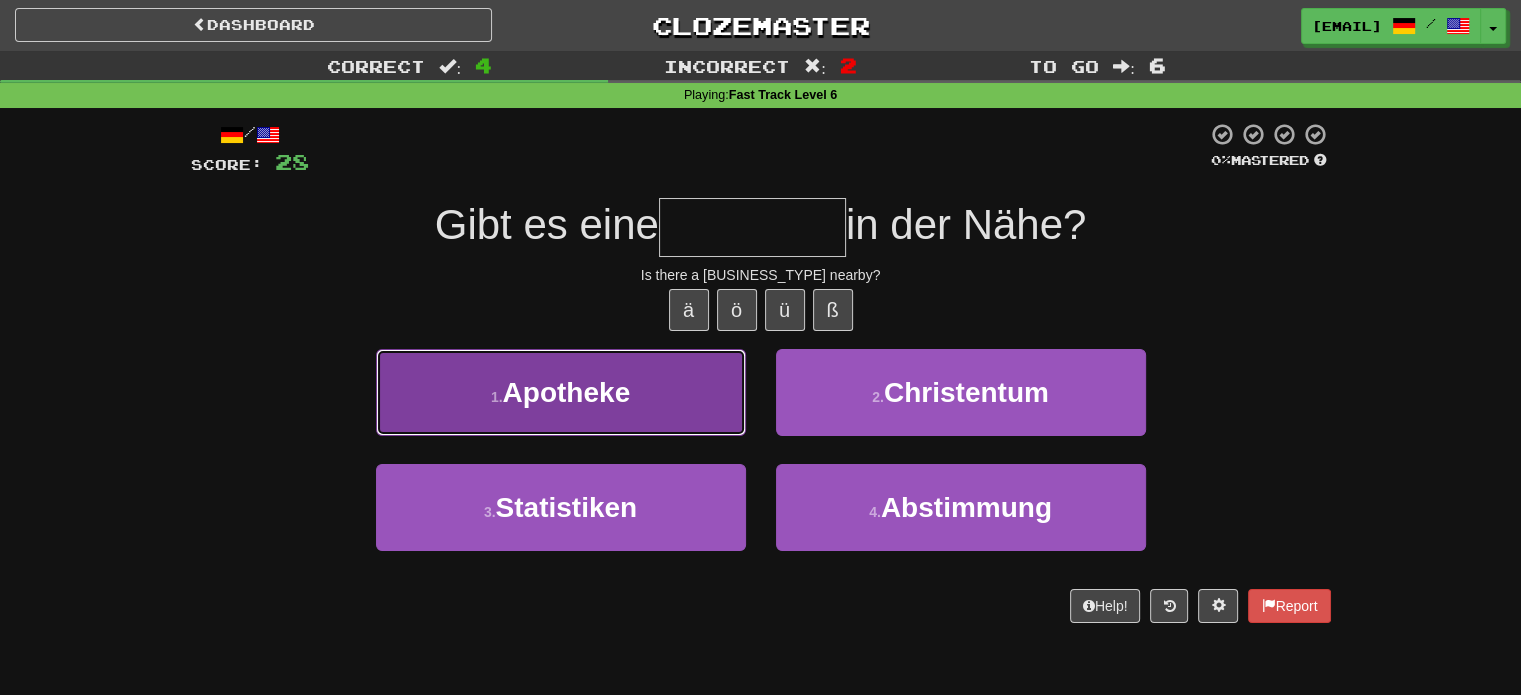 click on "1 .  Apotheke" at bounding box center [561, 392] 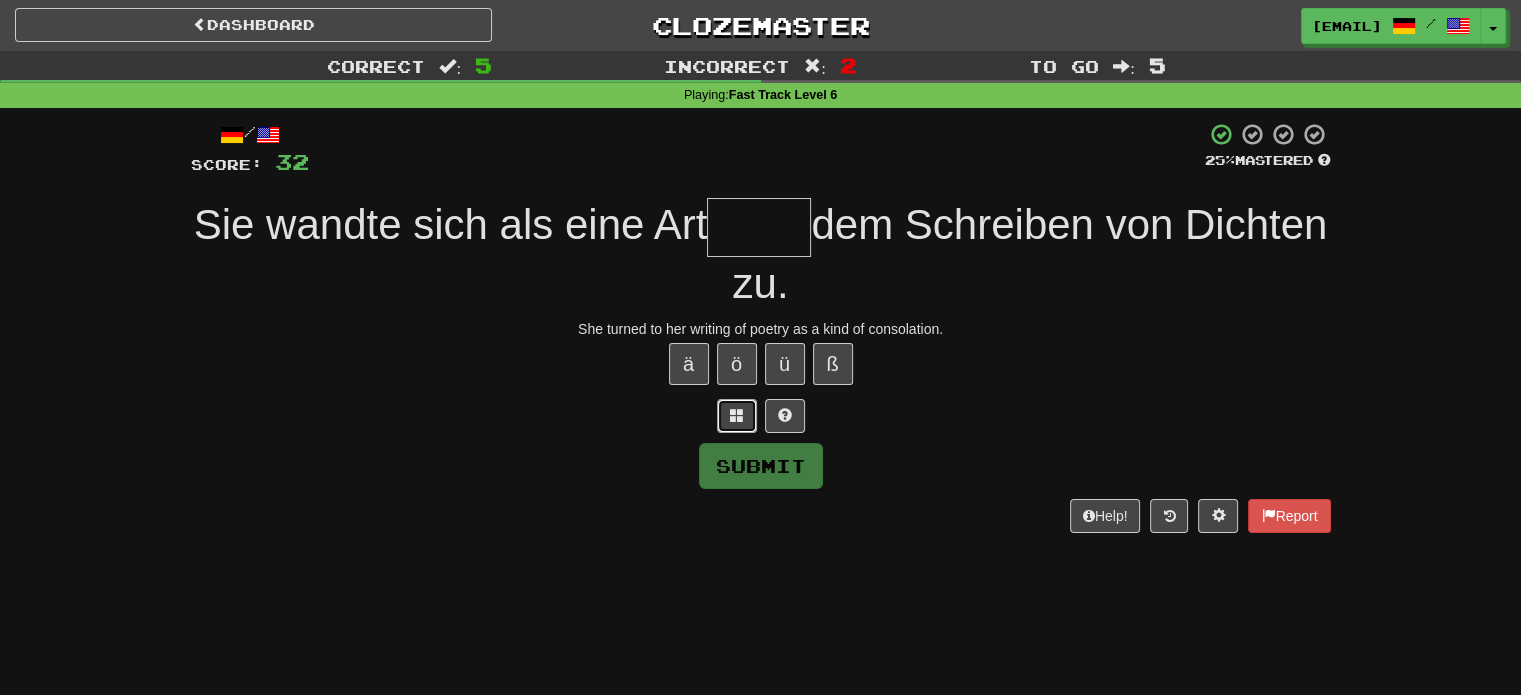 click at bounding box center [737, 415] 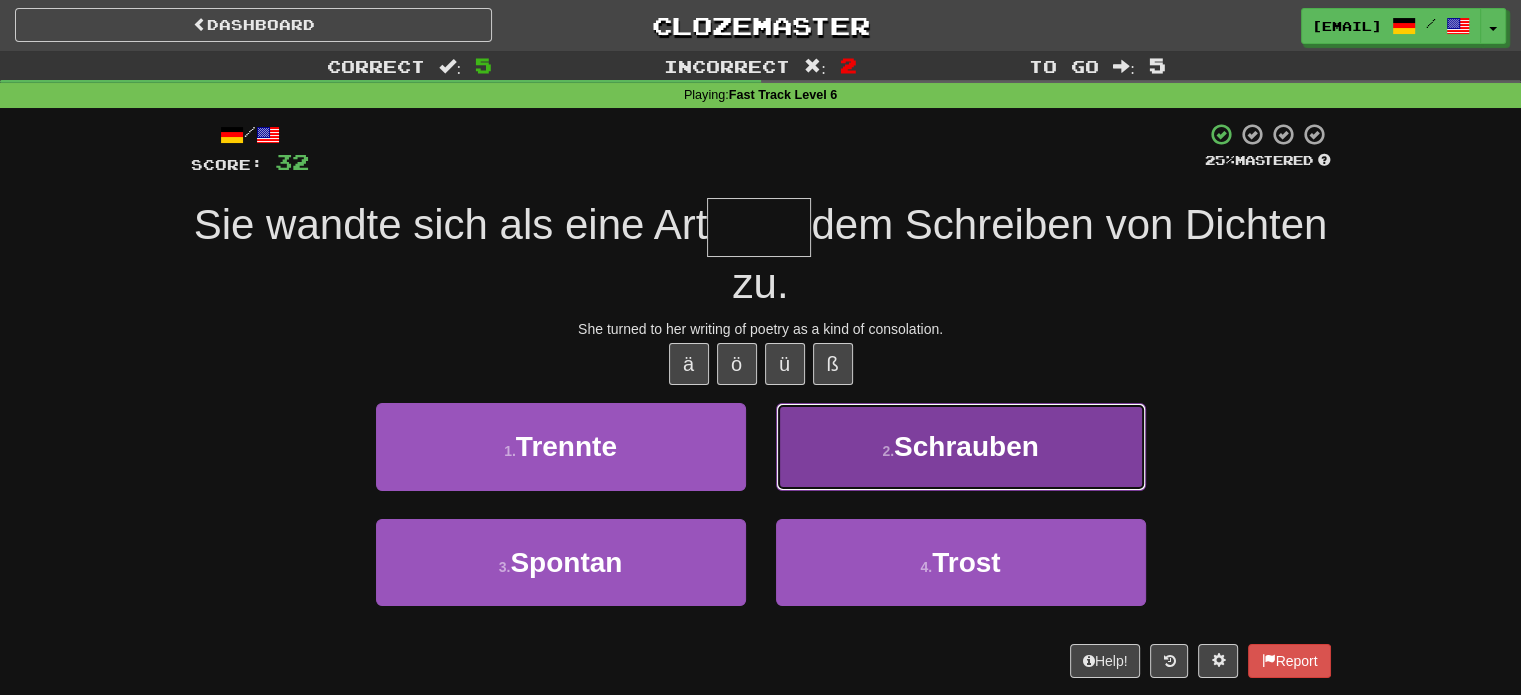 click on "2 .  Schrauben" at bounding box center (961, 446) 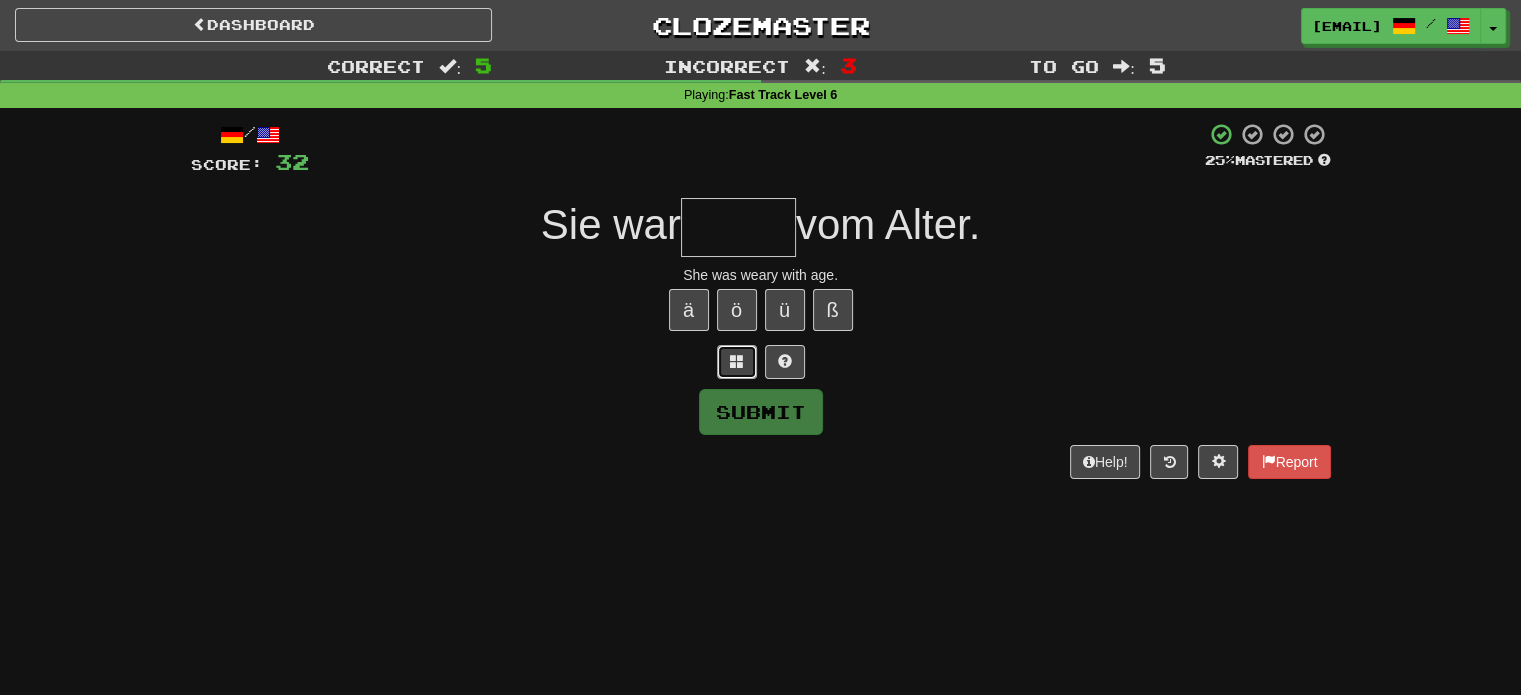click at bounding box center [737, 361] 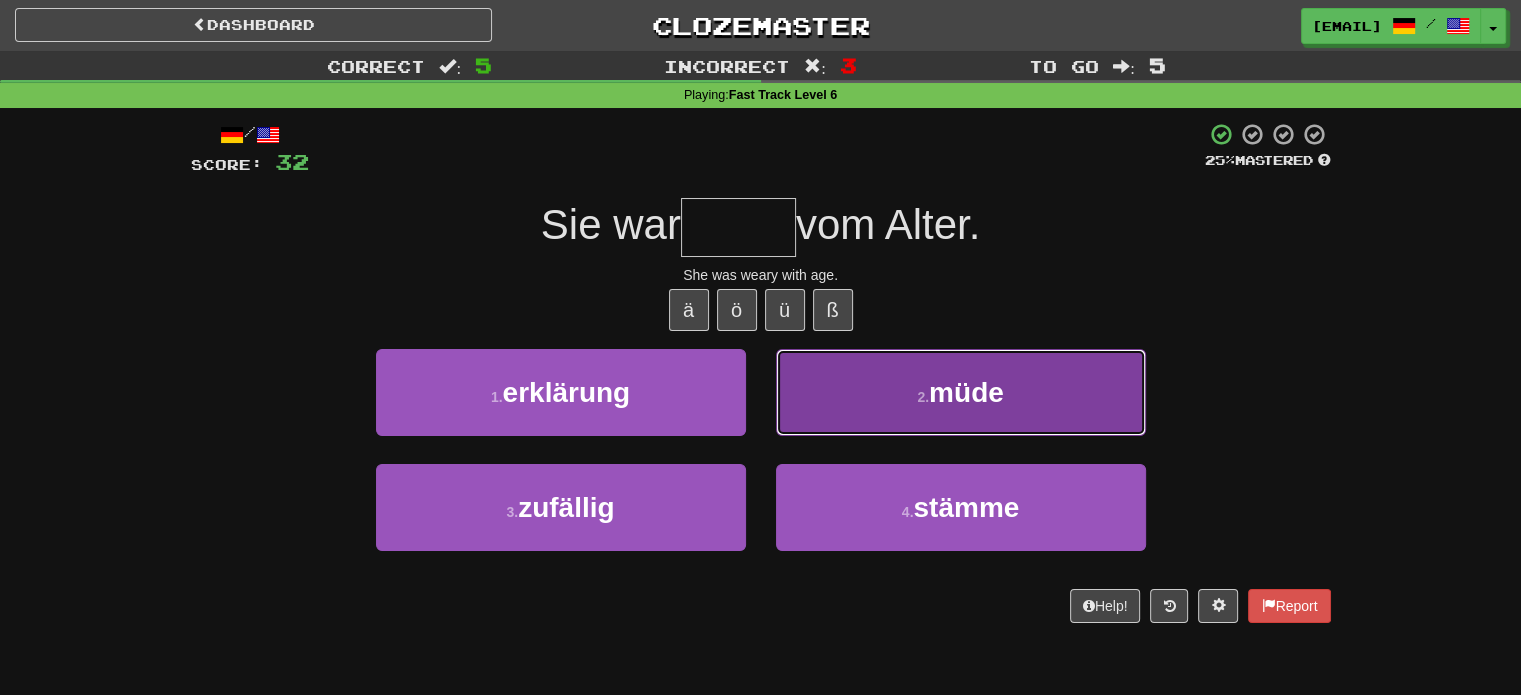 click on "2 .  müde" at bounding box center [961, 392] 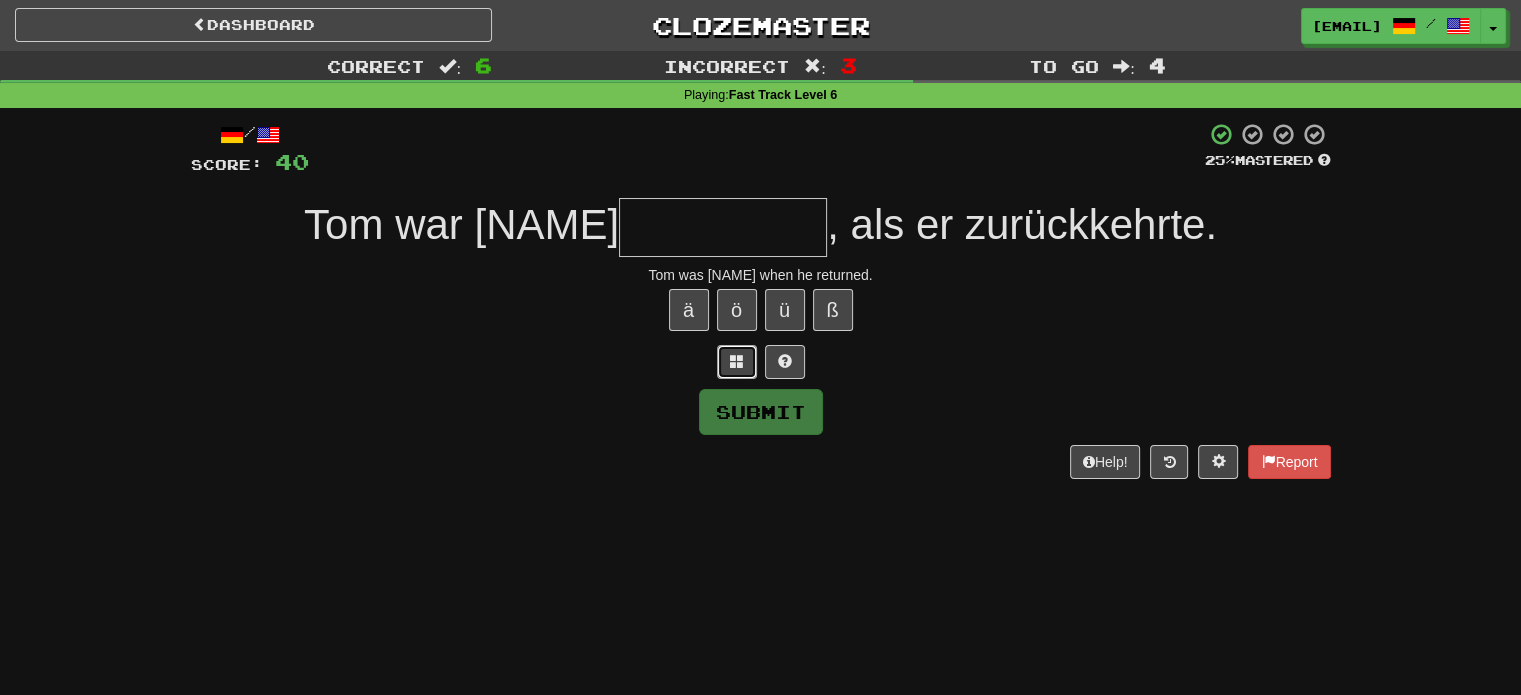 click at bounding box center [737, 362] 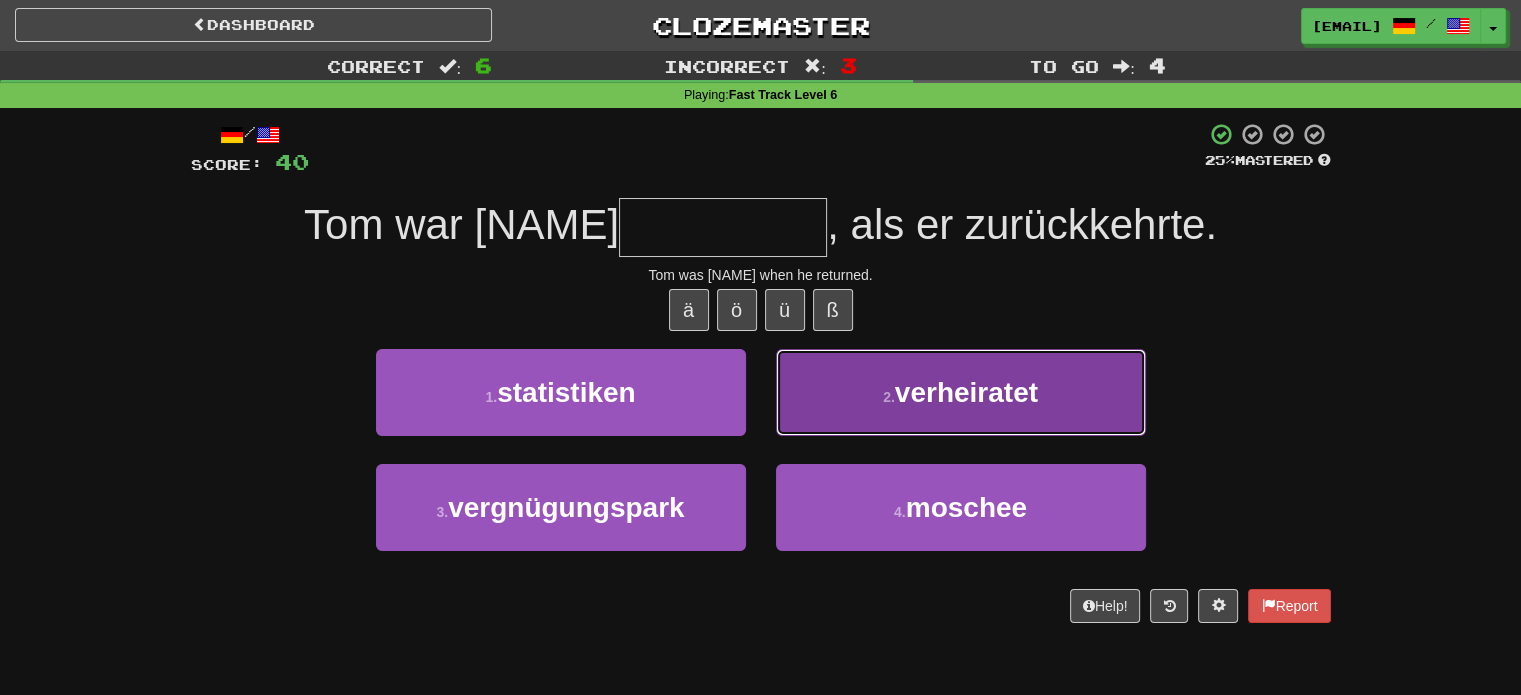 click on "2 .  verheiratet" at bounding box center (961, 392) 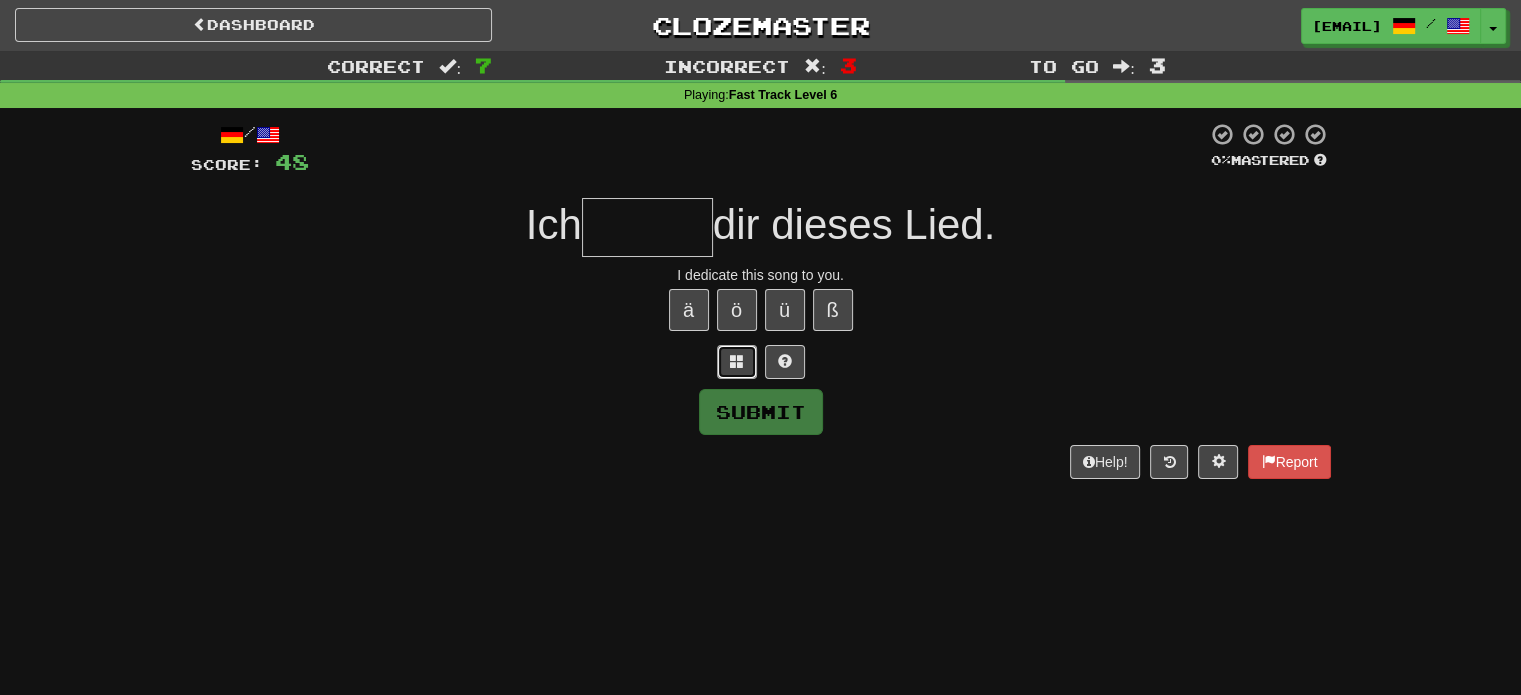 click at bounding box center (737, 362) 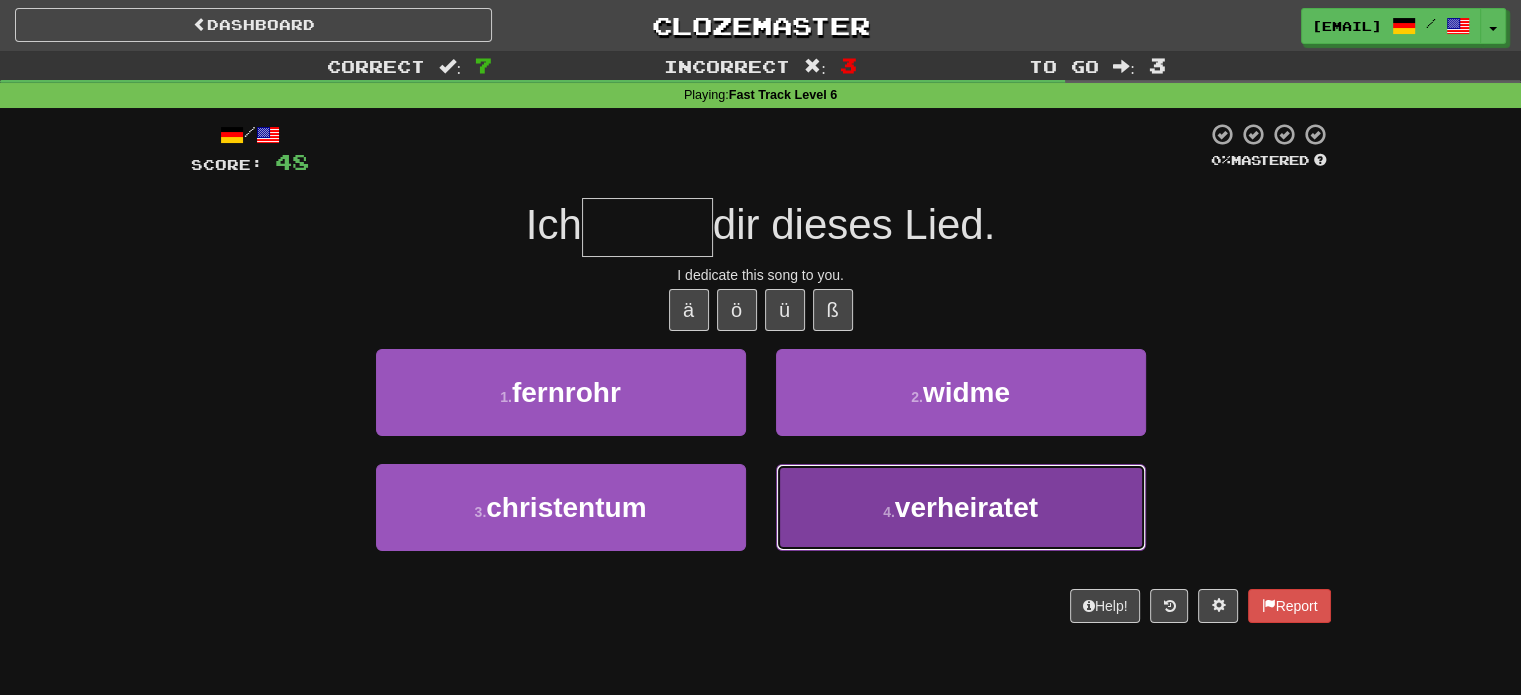 click on "4 .  verheiratet" at bounding box center [961, 507] 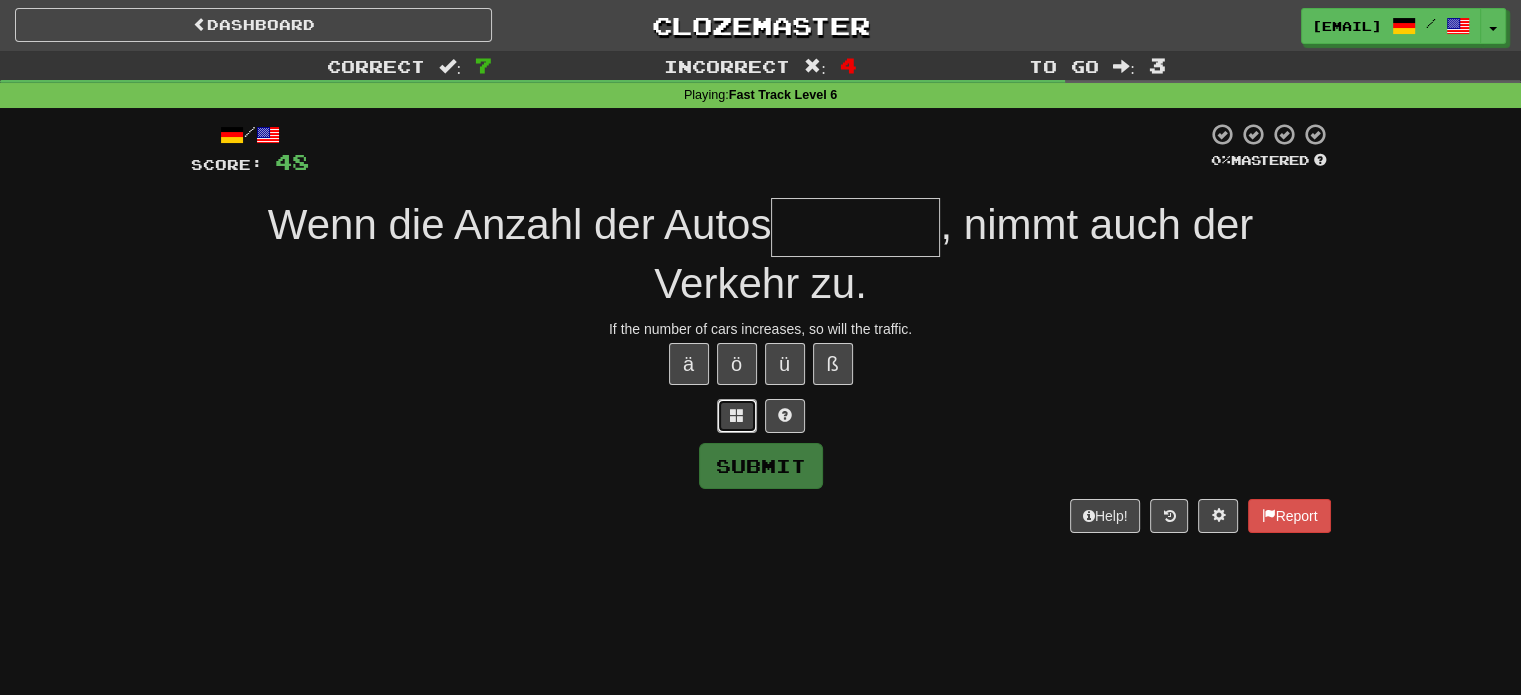 click at bounding box center [737, 415] 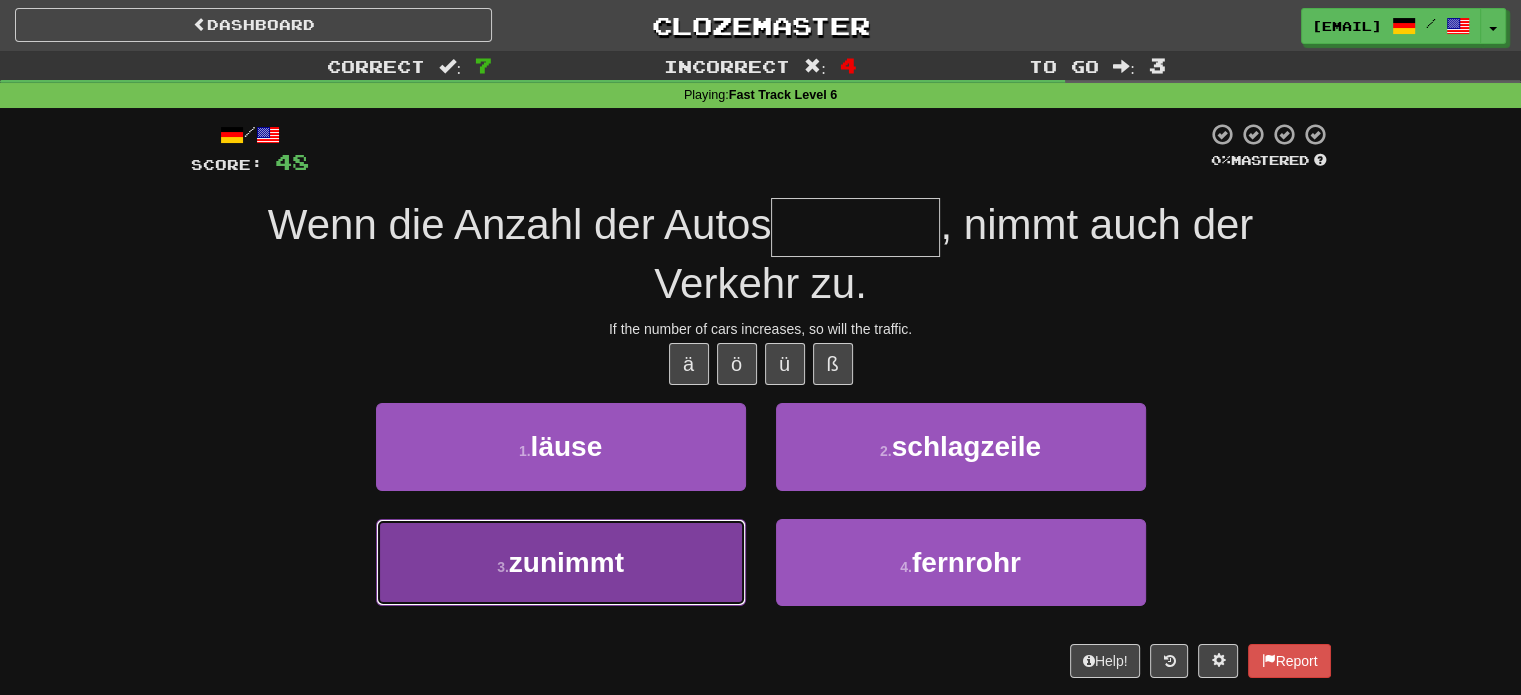click on "3 .  zunimmt" at bounding box center [561, 562] 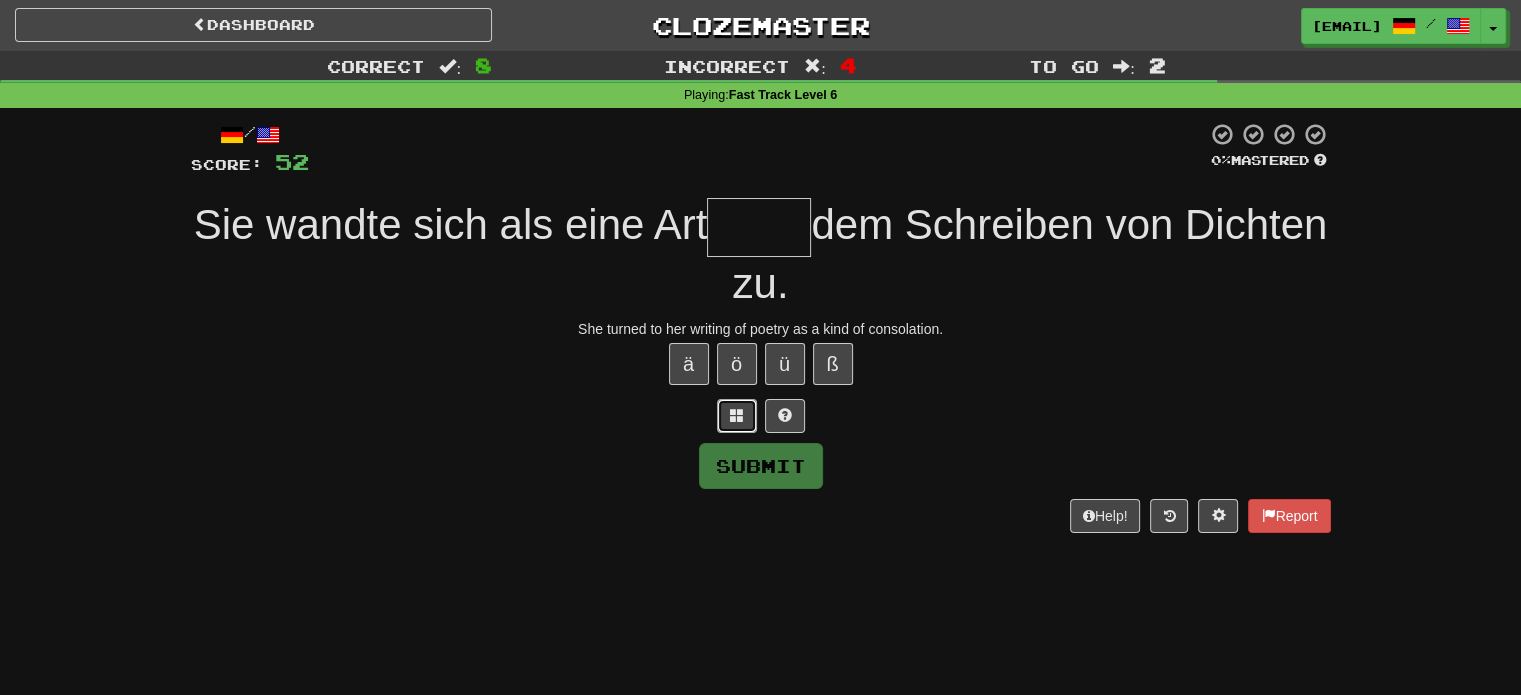 click at bounding box center [737, 416] 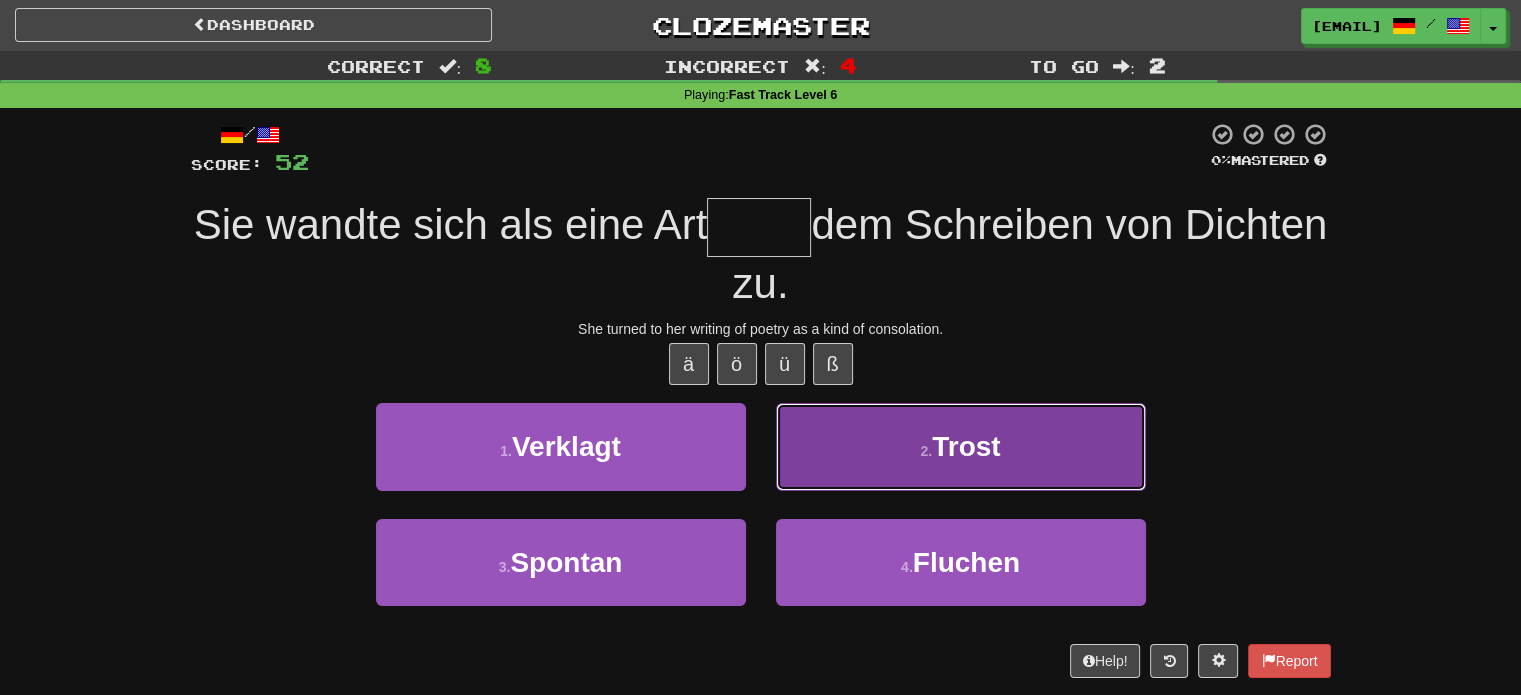 click on "2 .  Trost" at bounding box center (961, 446) 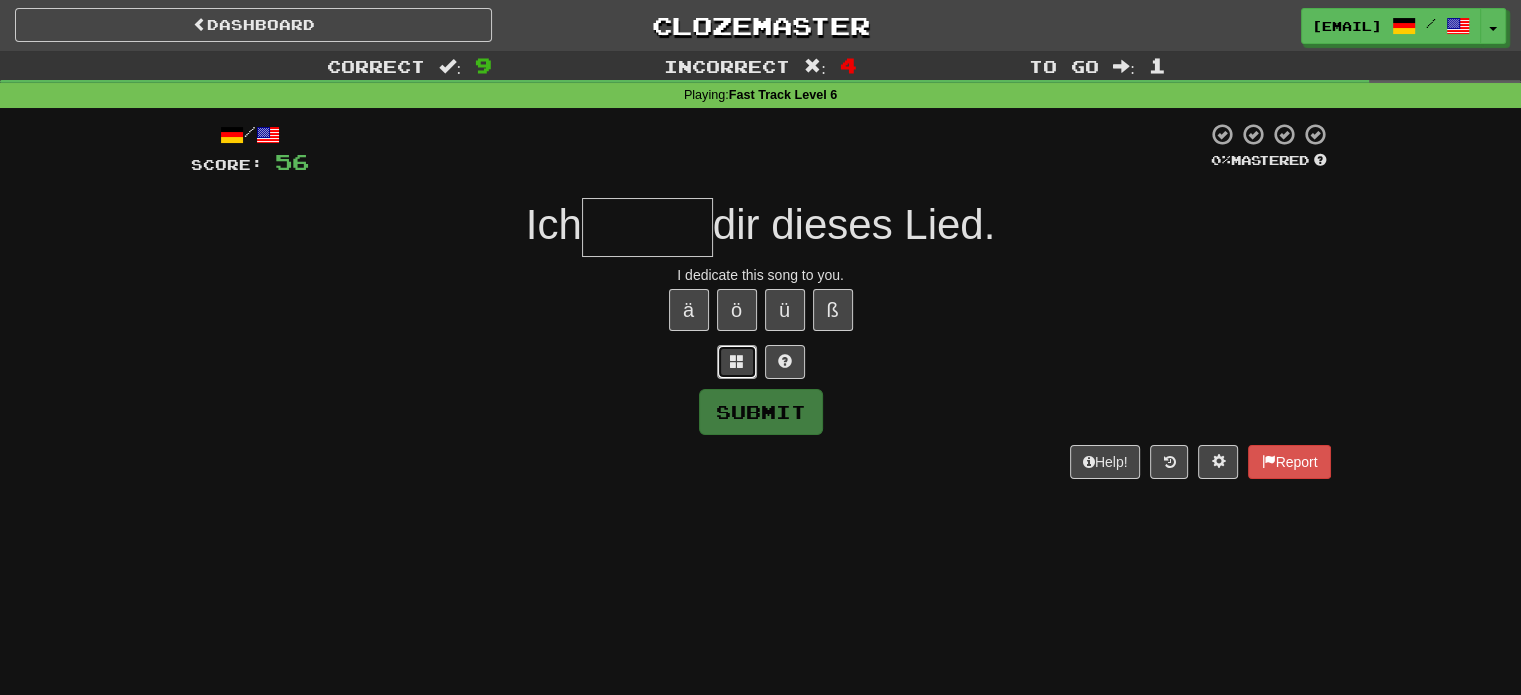 click at bounding box center [737, 362] 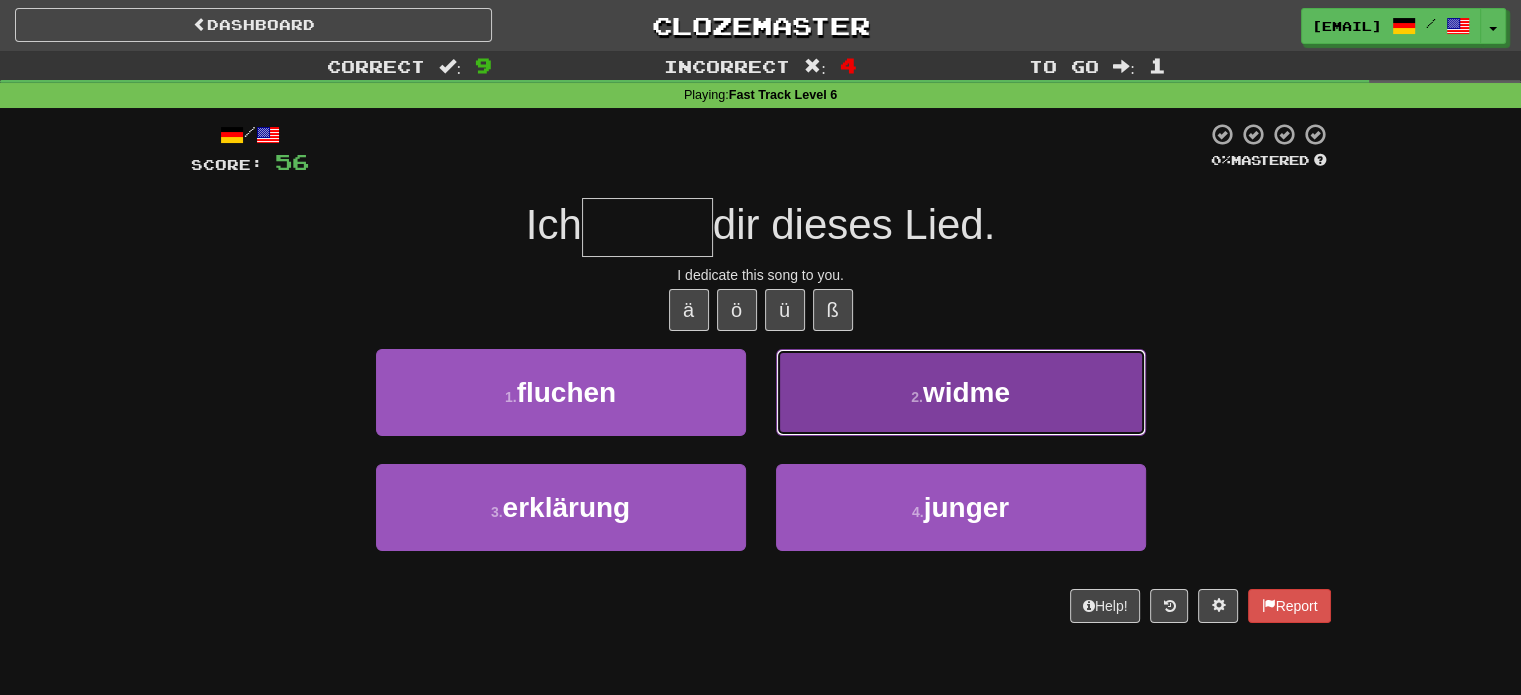 click on "2 .  widme" at bounding box center [961, 392] 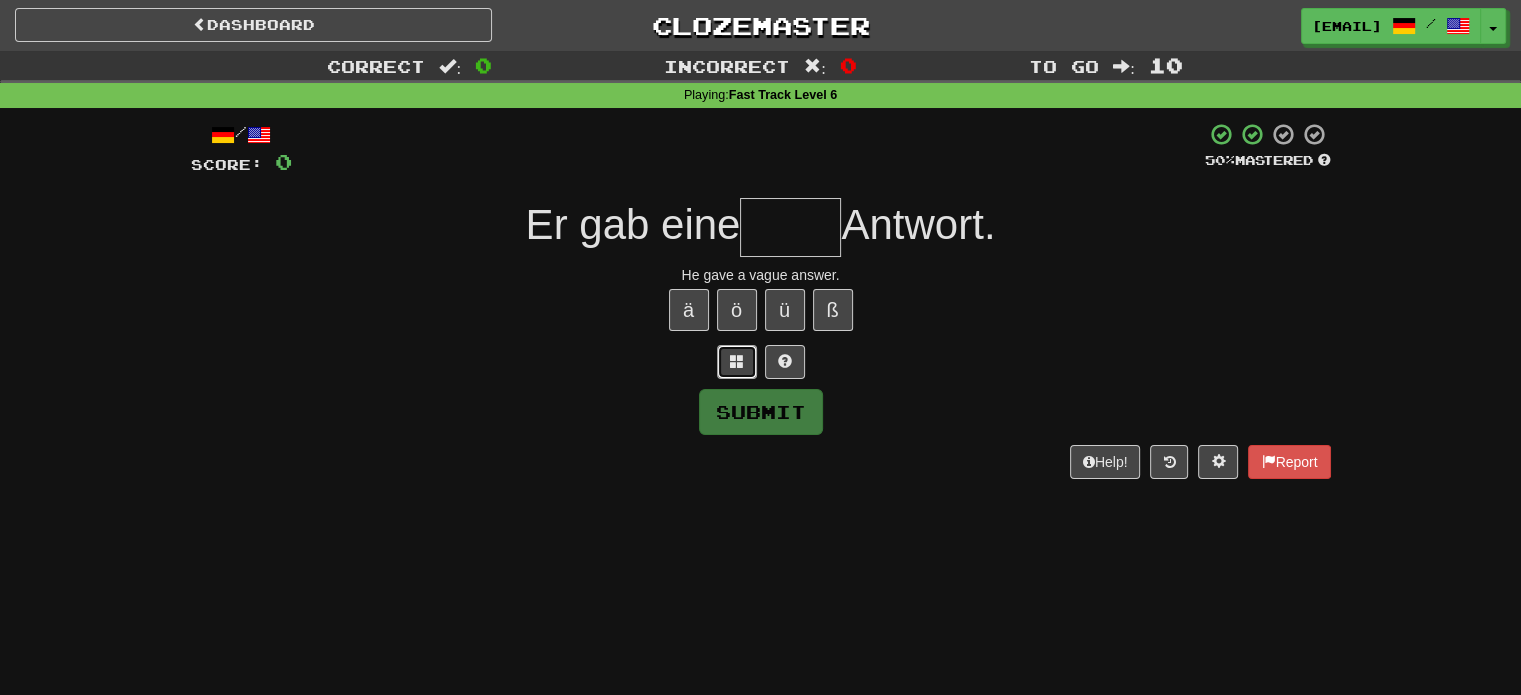 click at bounding box center [737, 361] 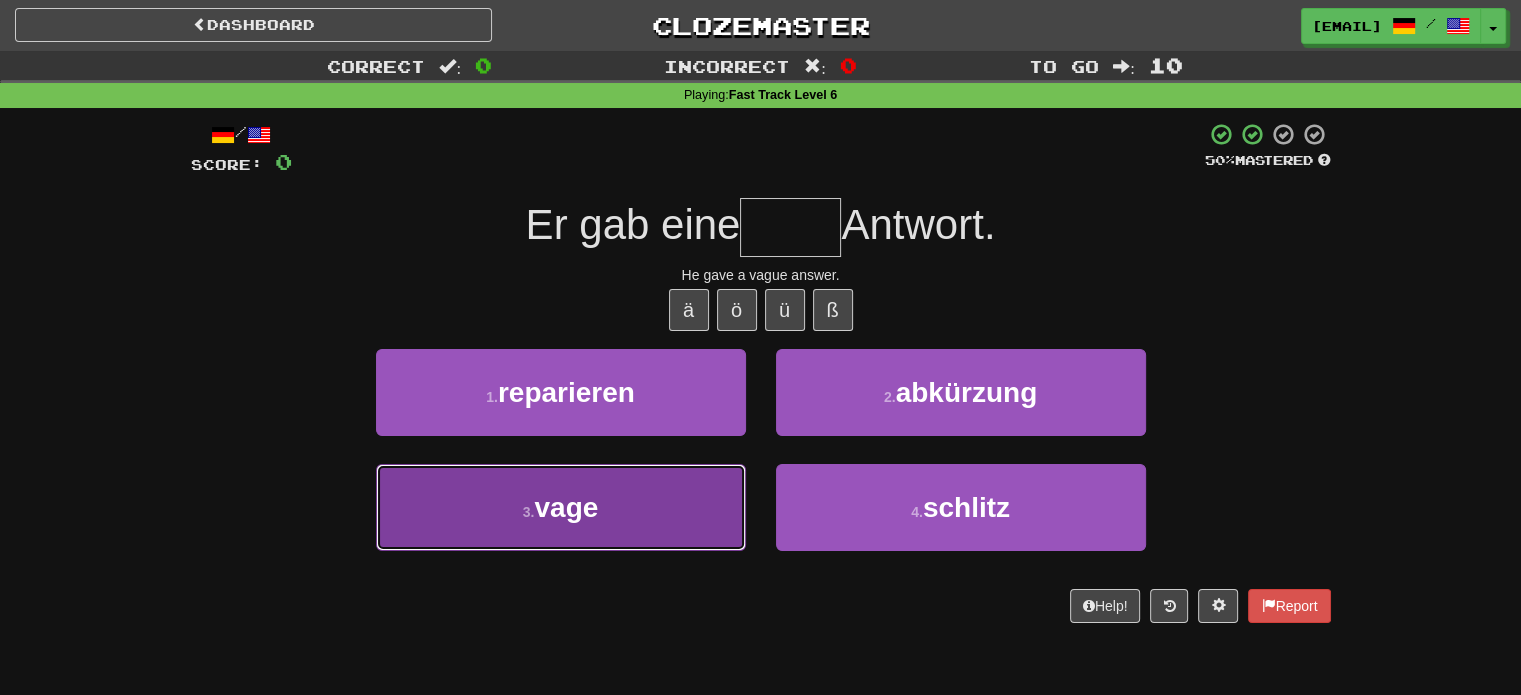 click on "3 .  vage" at bounding box center (561, 507) 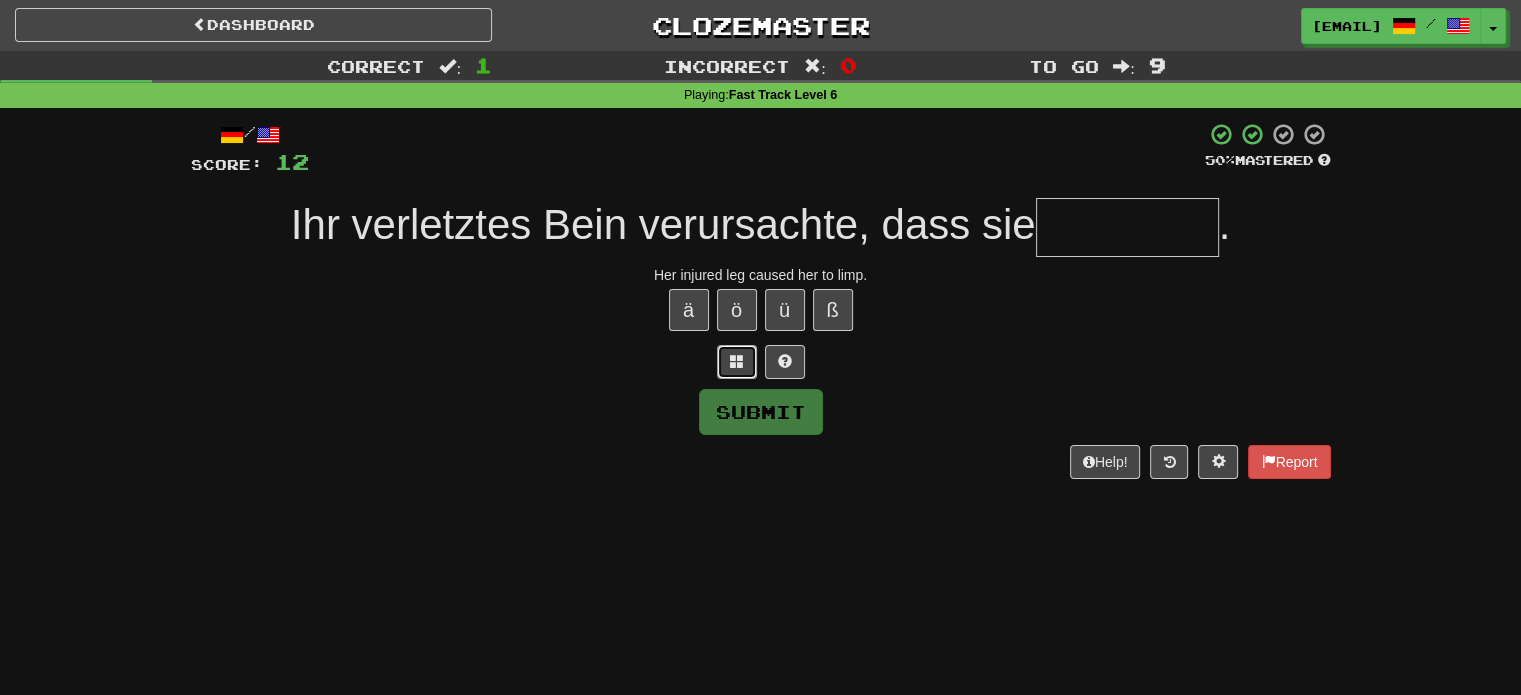 click at bounding box center [737, 362] 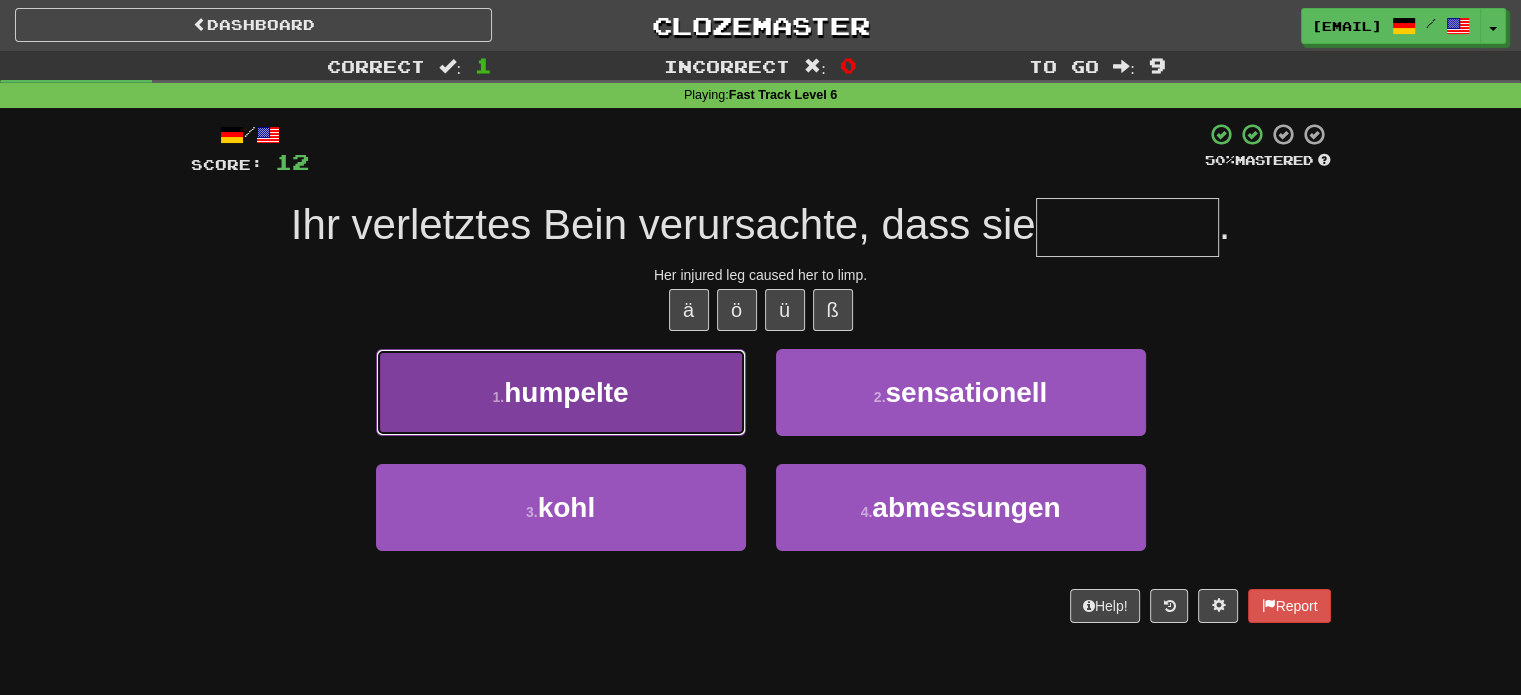 click on "1 .  humpelte" at bounding box center (561, 392) 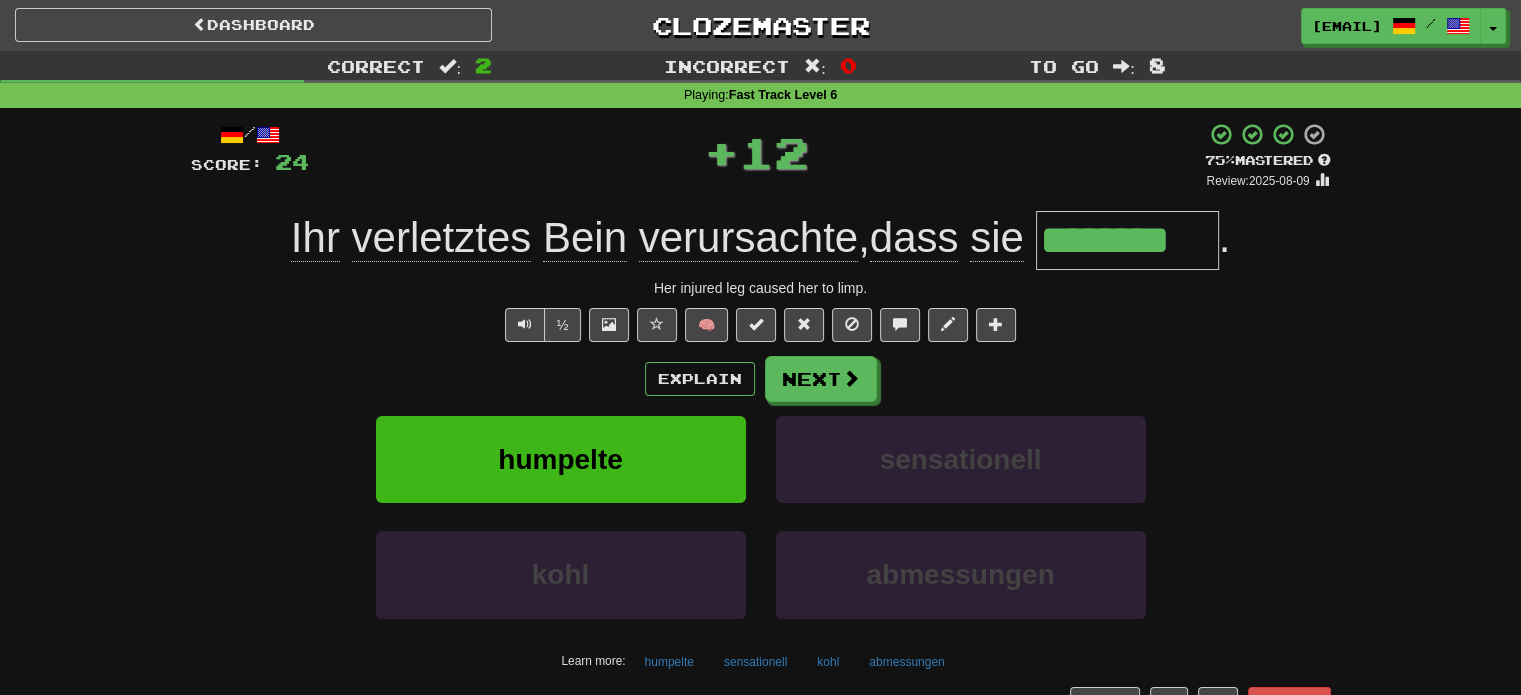 type 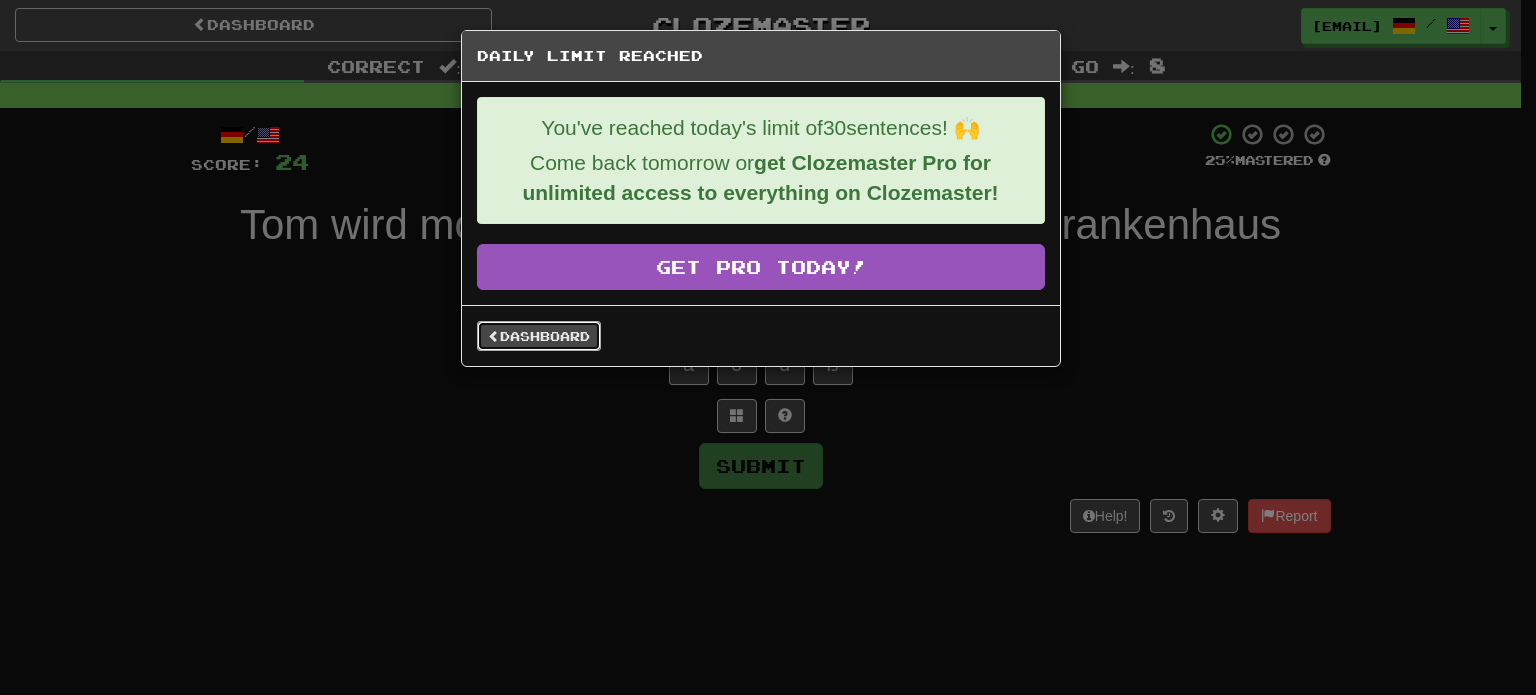 click on "Dashboard" at bounding box center (539, 336) 